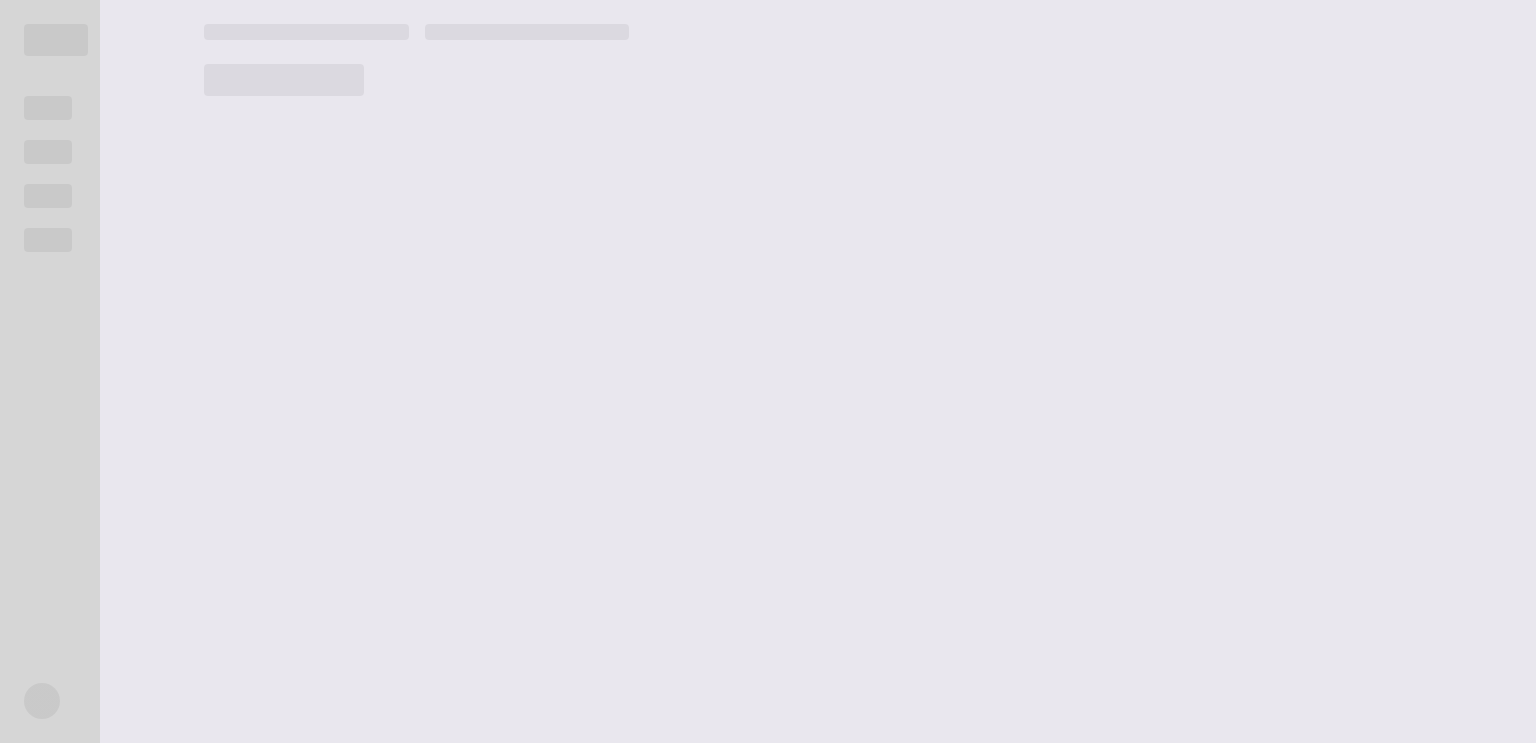 scroll, scrollTop: 0, scrollLeft: 0, axis: both 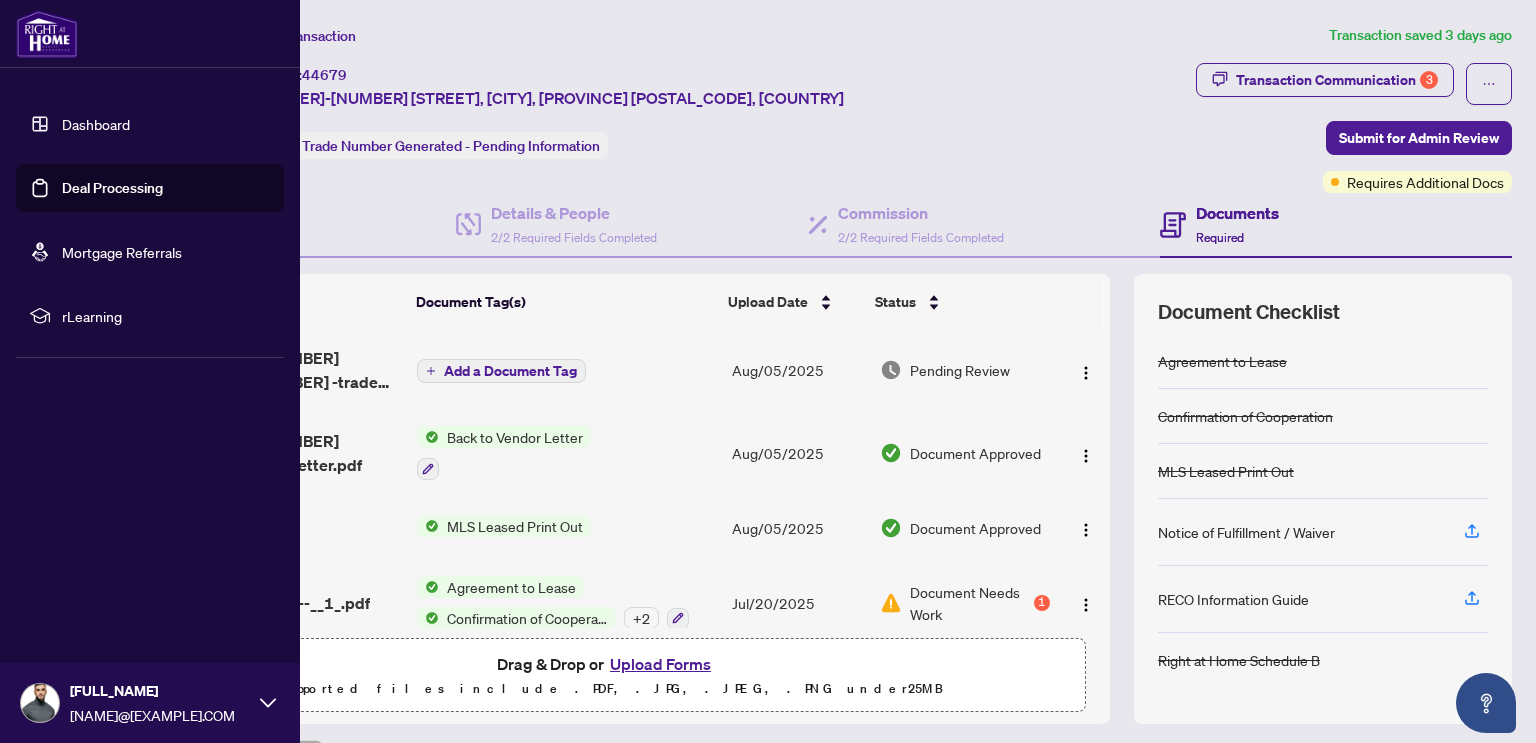 click on "Dashboard" at bounding box center [96, 124] 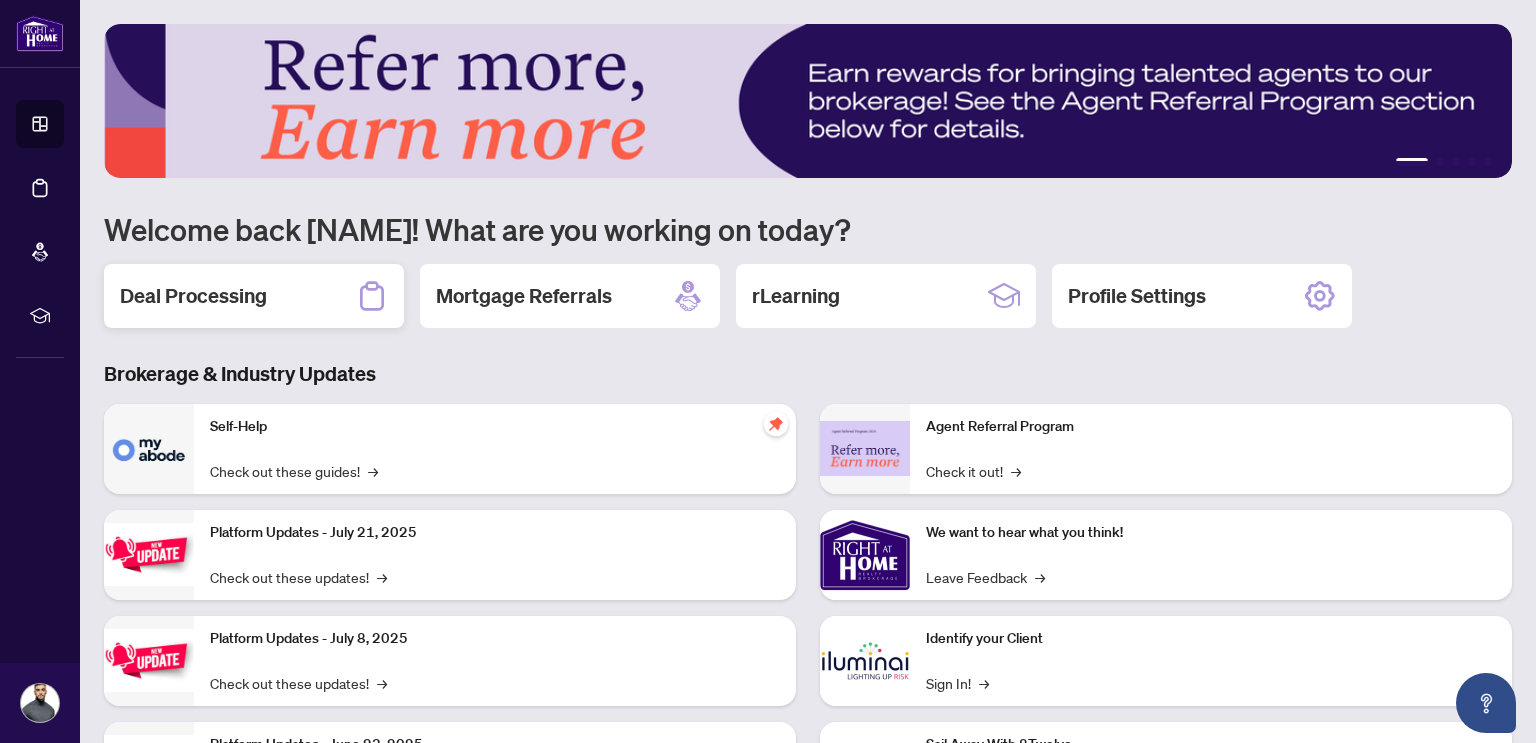 click on "Deal Processing" at bounding box center [254, 296] 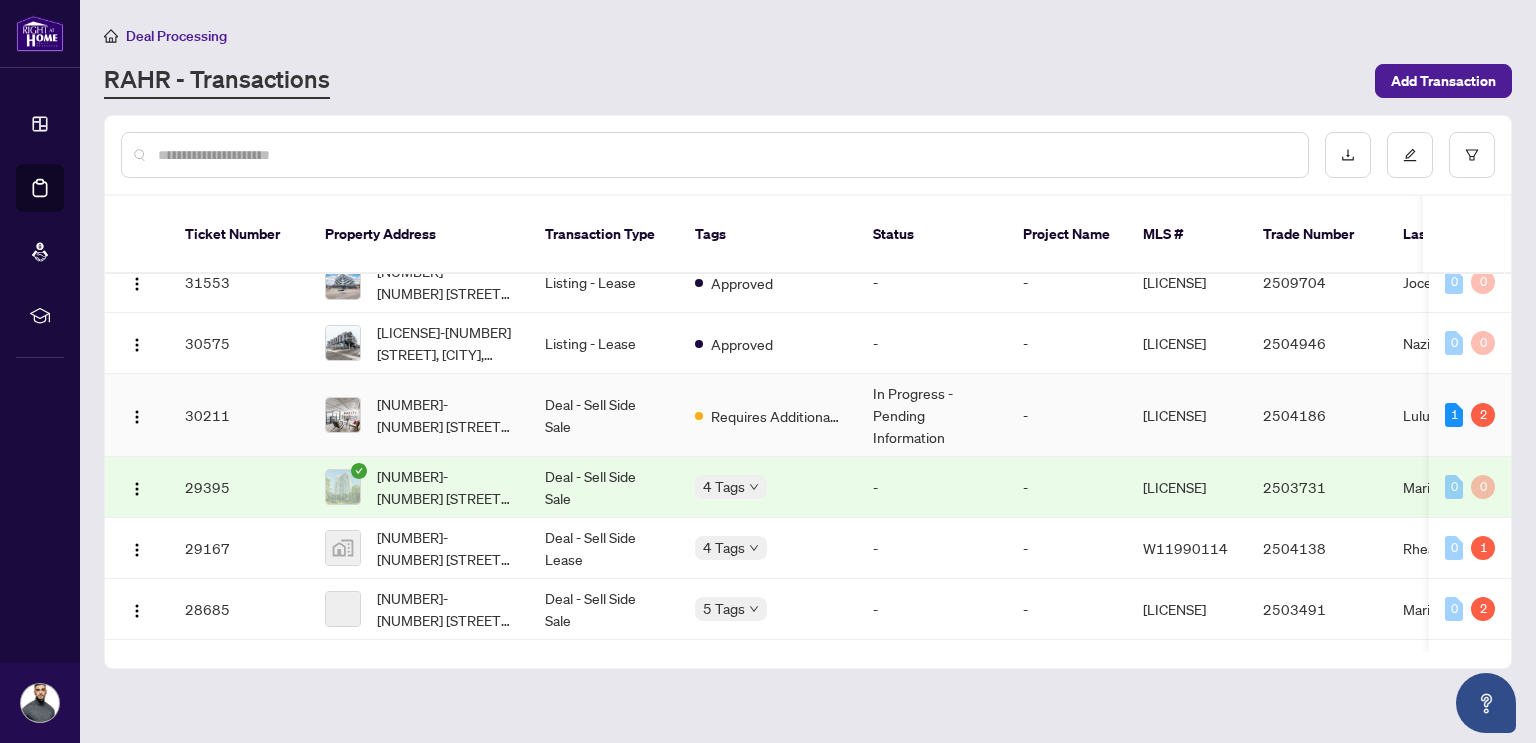 scroll, scrollTop: 1854, scrollLeft: 0, axis: vertical 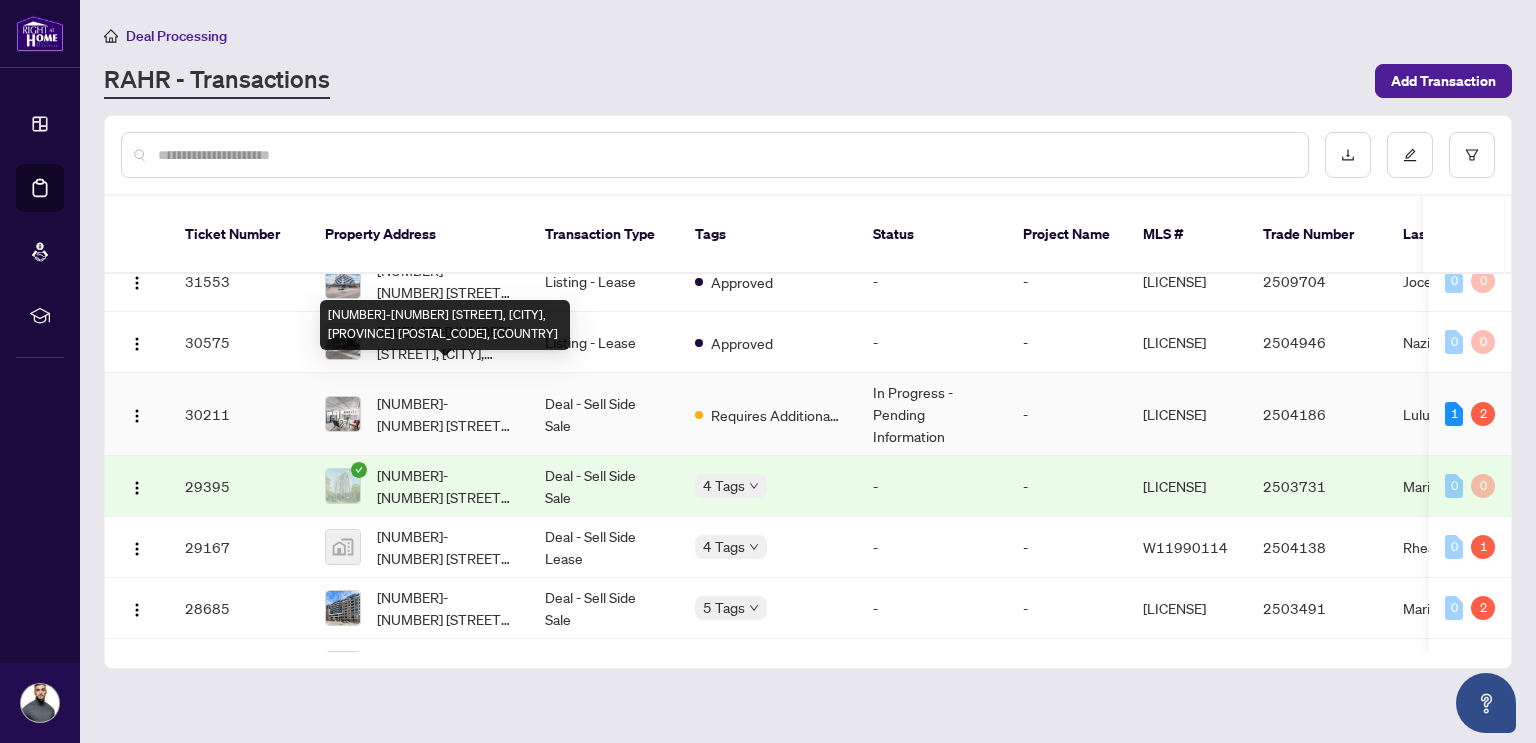 click on "[NUMBER]-[NUMBER] [STREET], [CITY], [PROVINCE] [POSTAL_CODE], [COUNTRY]" at bounding box center (445, 414) 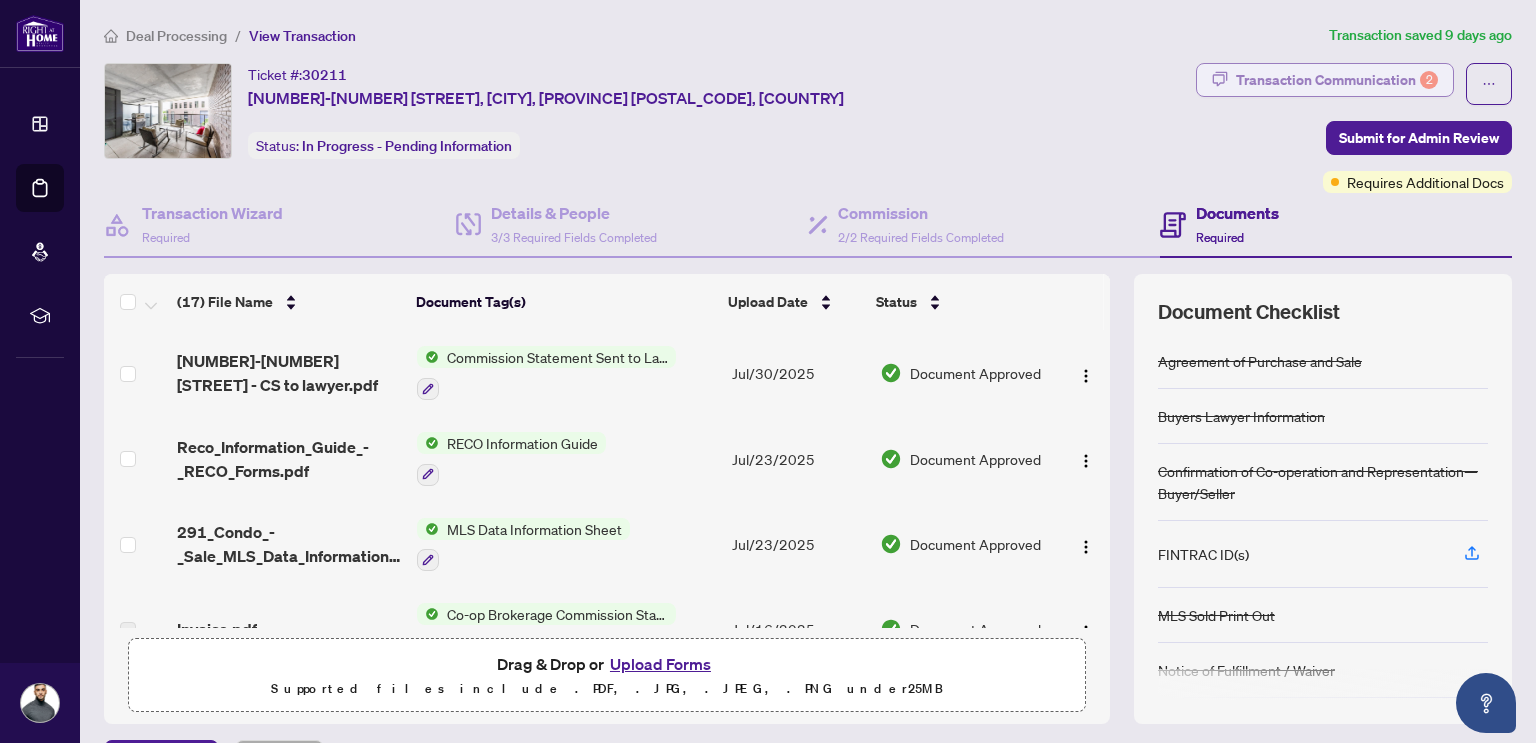 click on "Transaction Communication 2" at bounding box center [1337, 80] 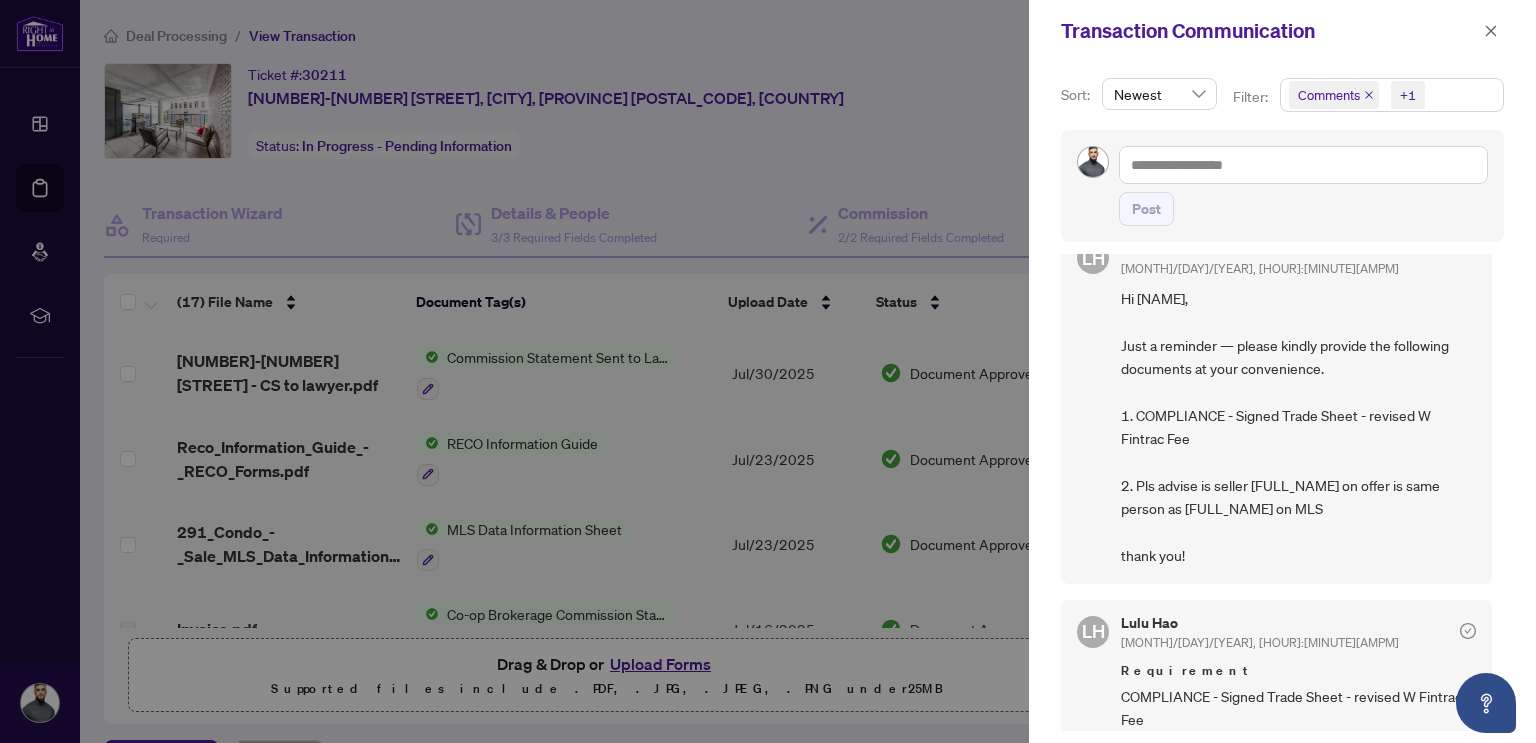 scroll, scrollTop: 36, scrollLeft: 0, axis: vertical 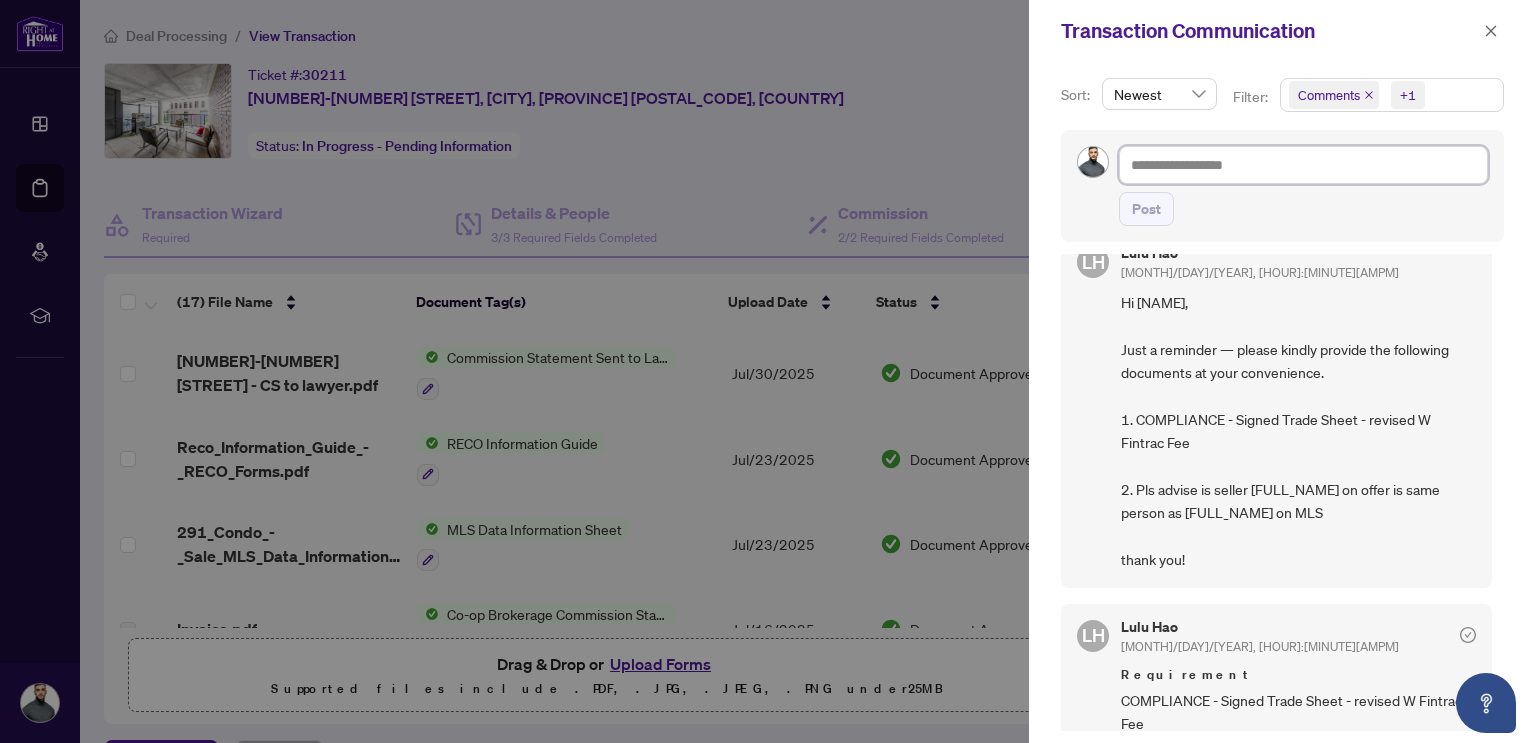click at bounding box center [1303, 165] 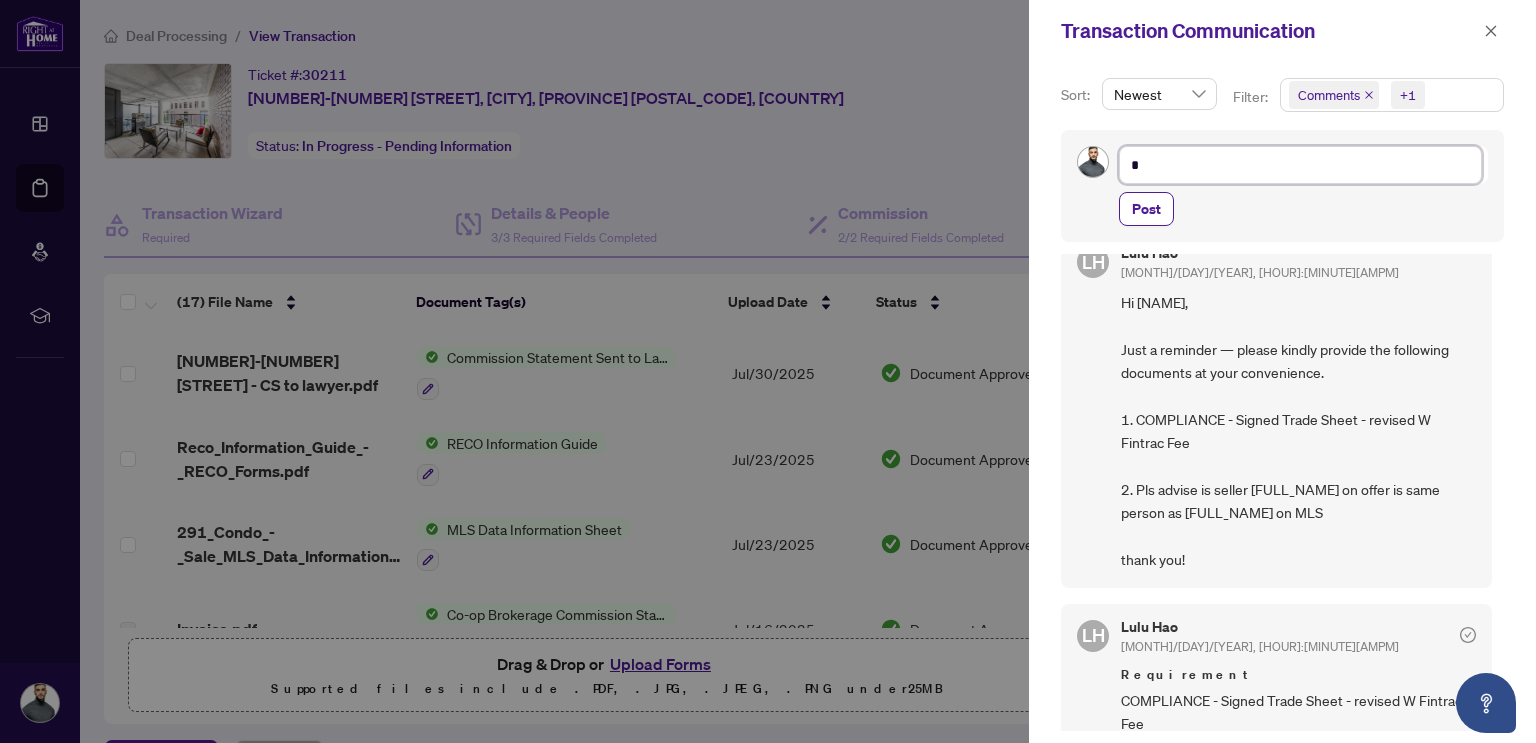 type on "**" 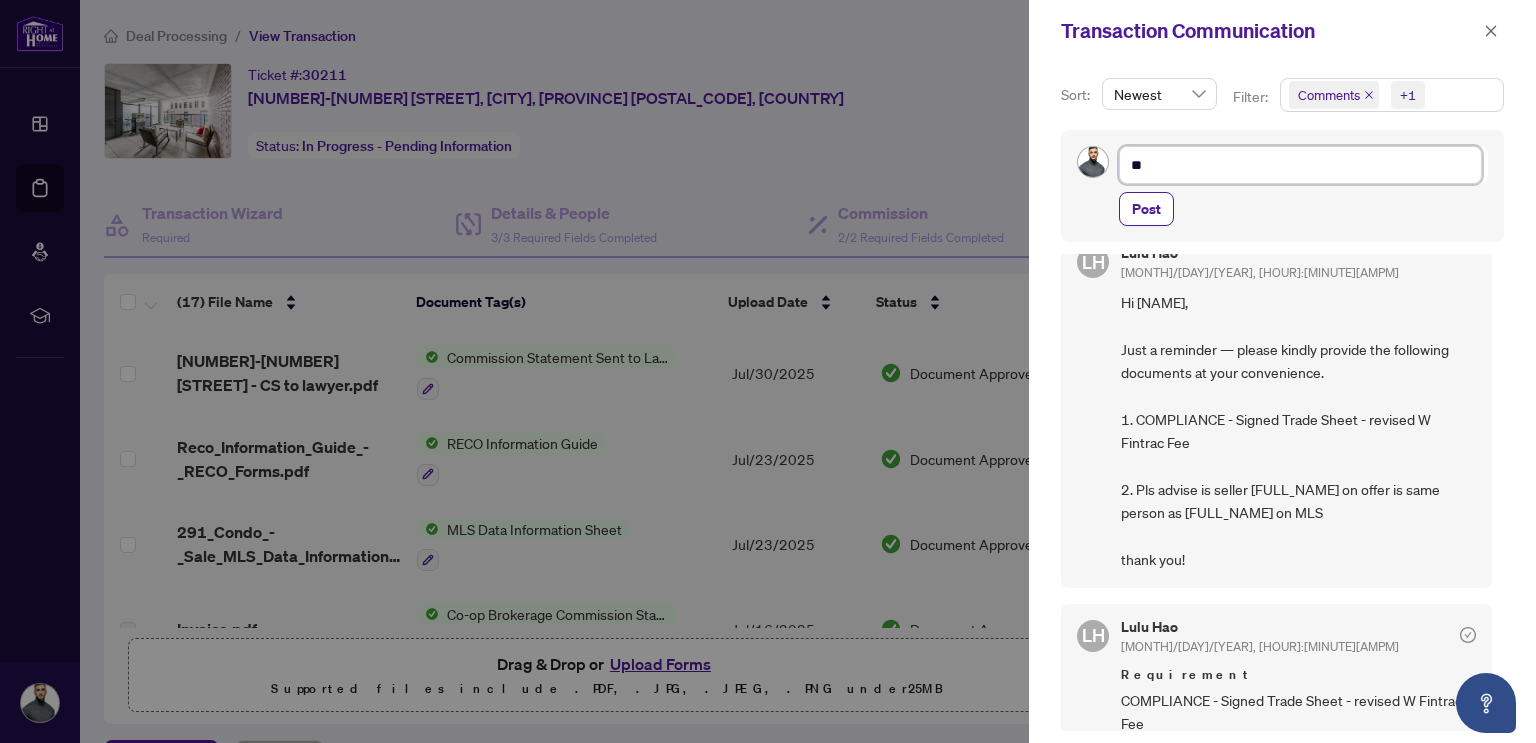 type on "**" 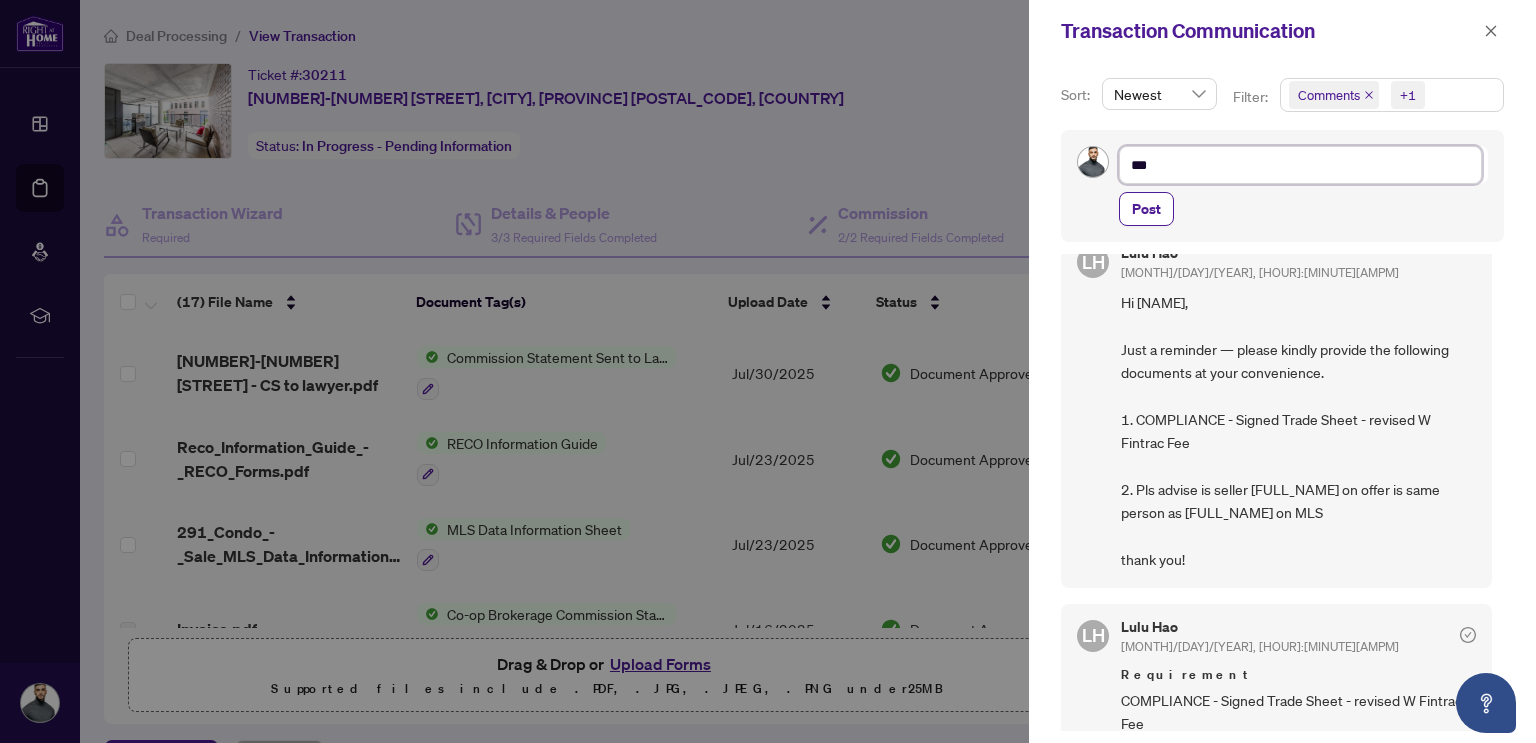 type on "**" 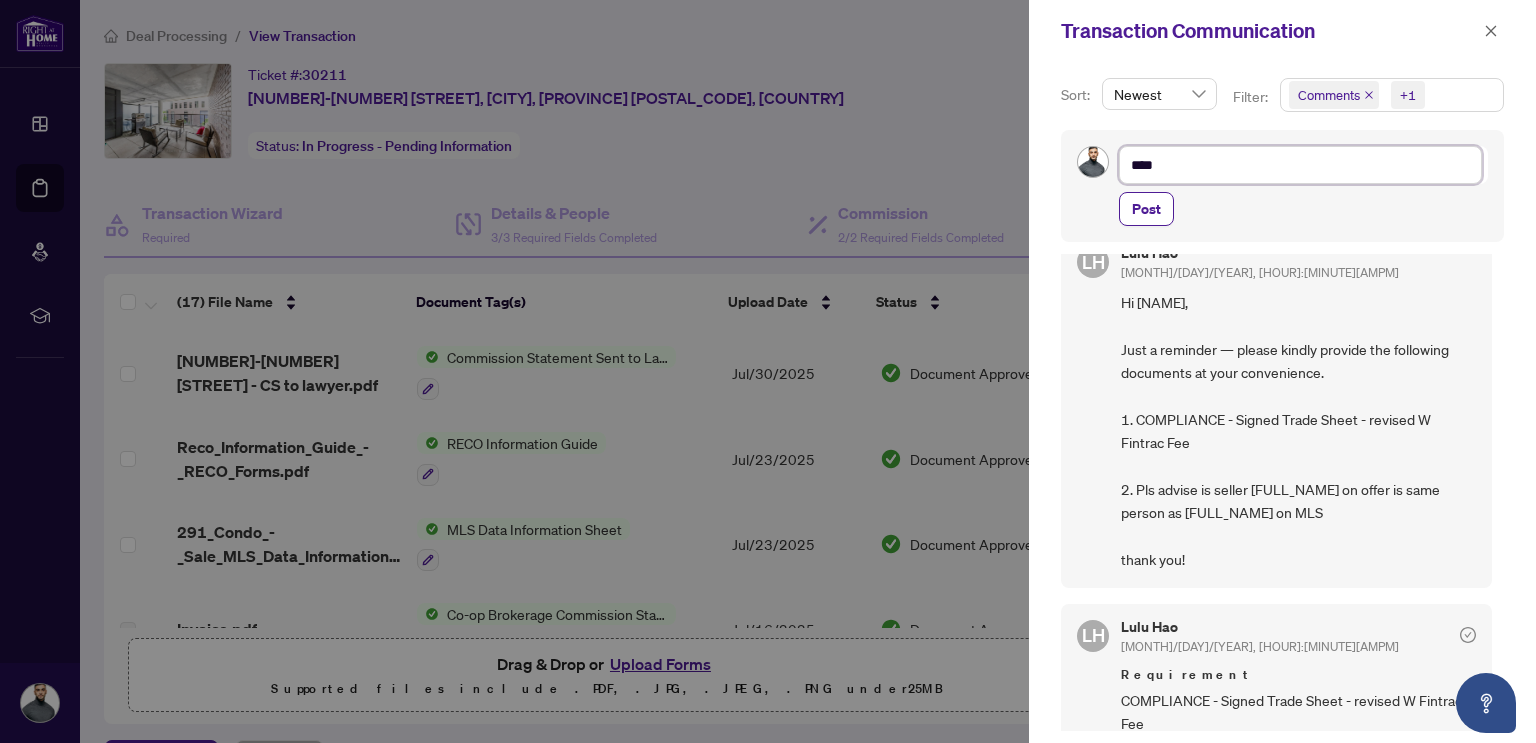 type on "*****" 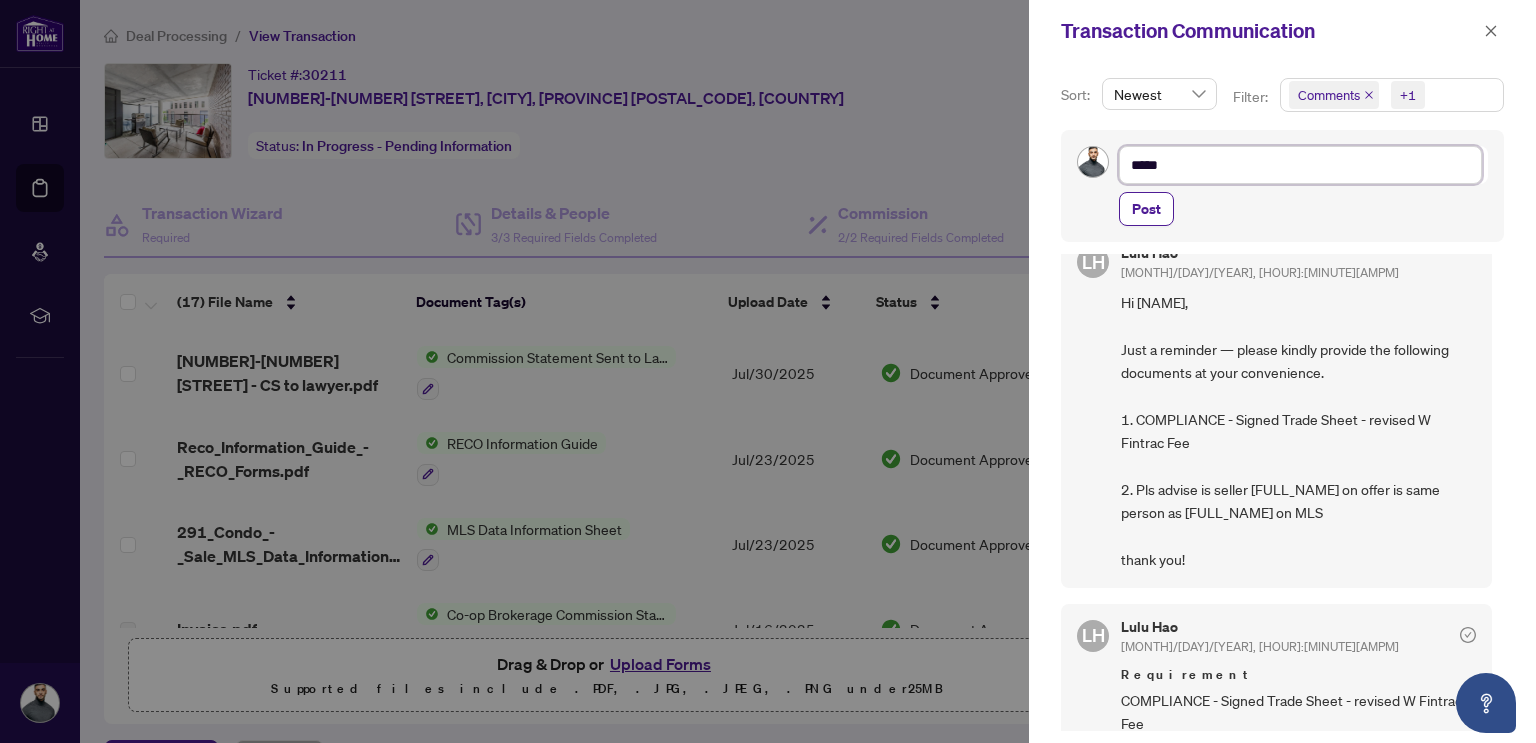 type on "******" 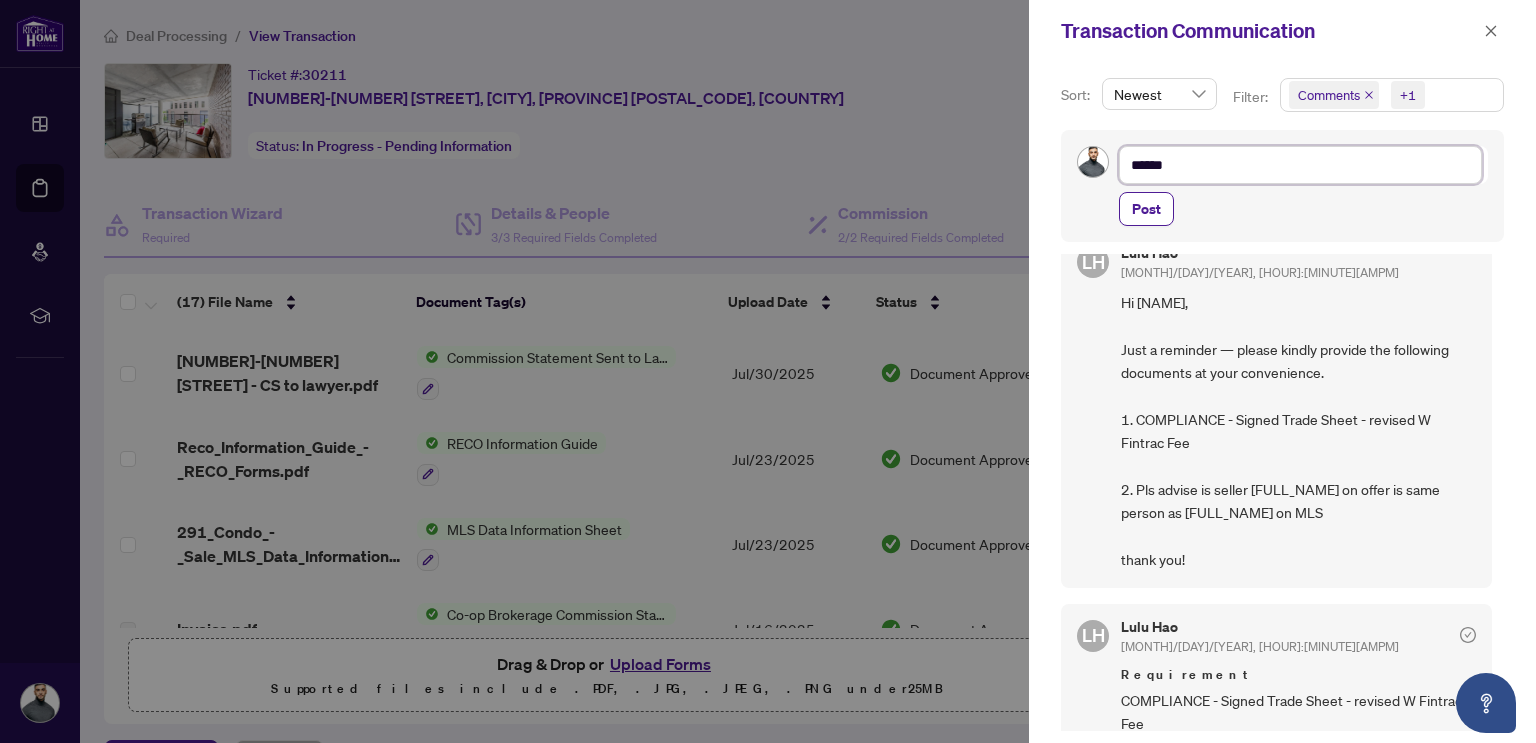 type on "******" 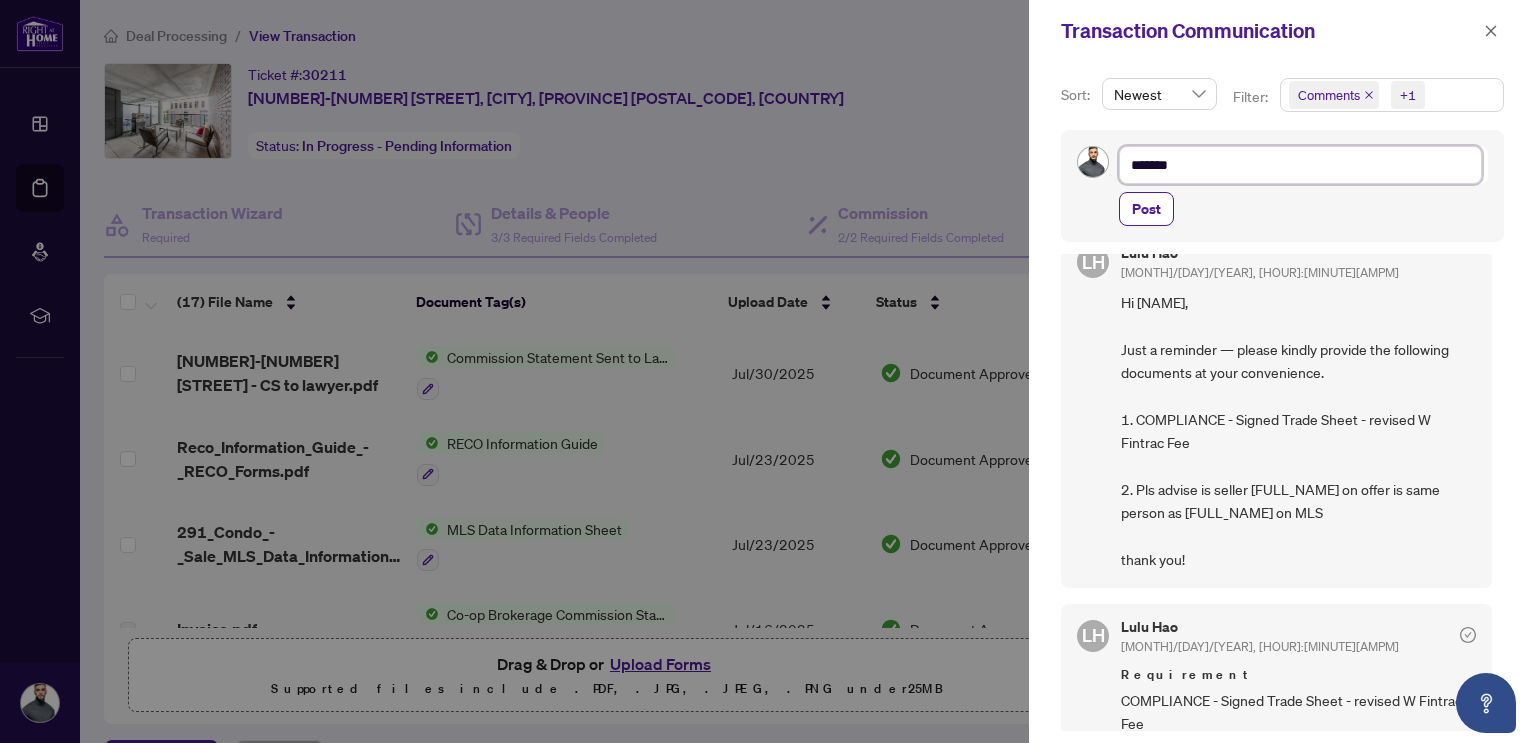 type on "********" 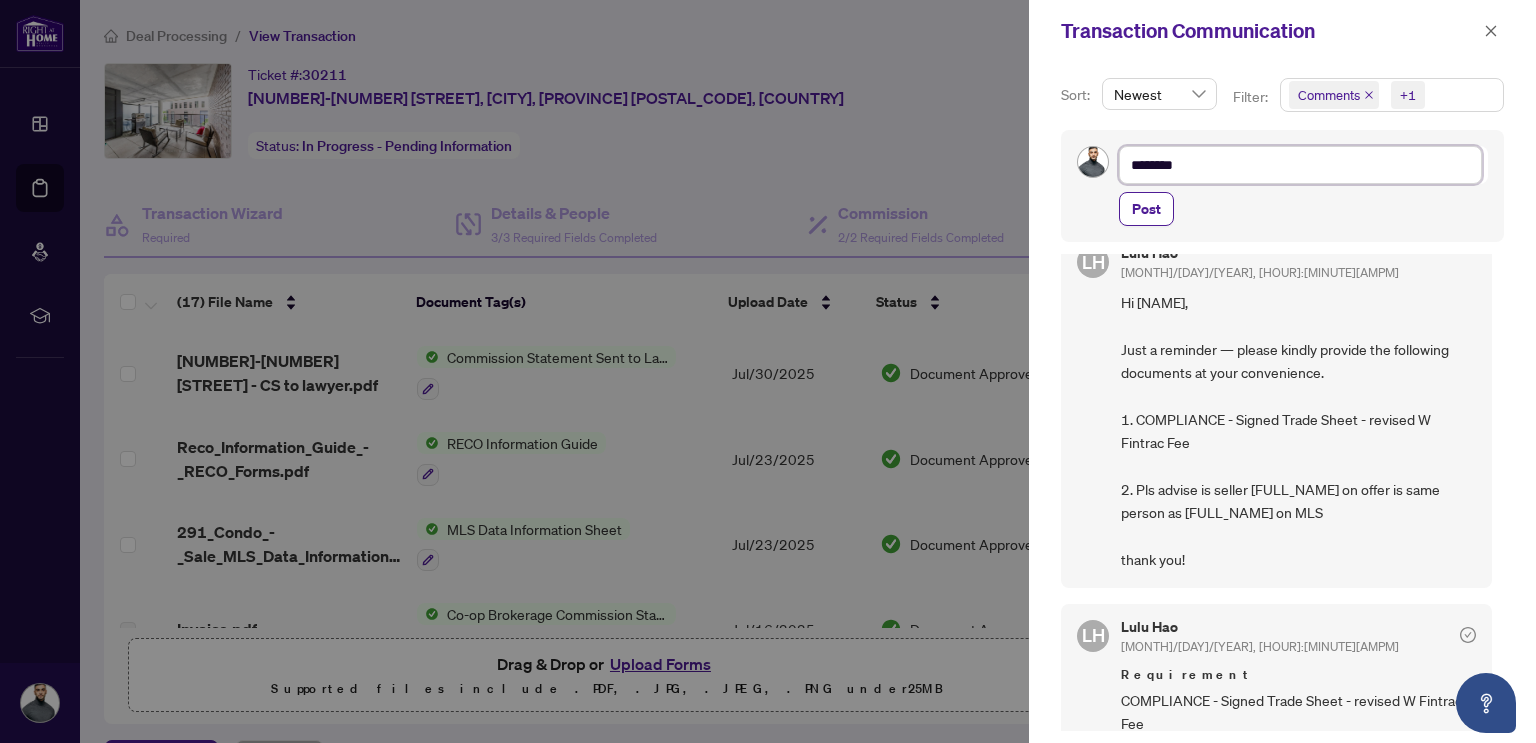 type on "*********" 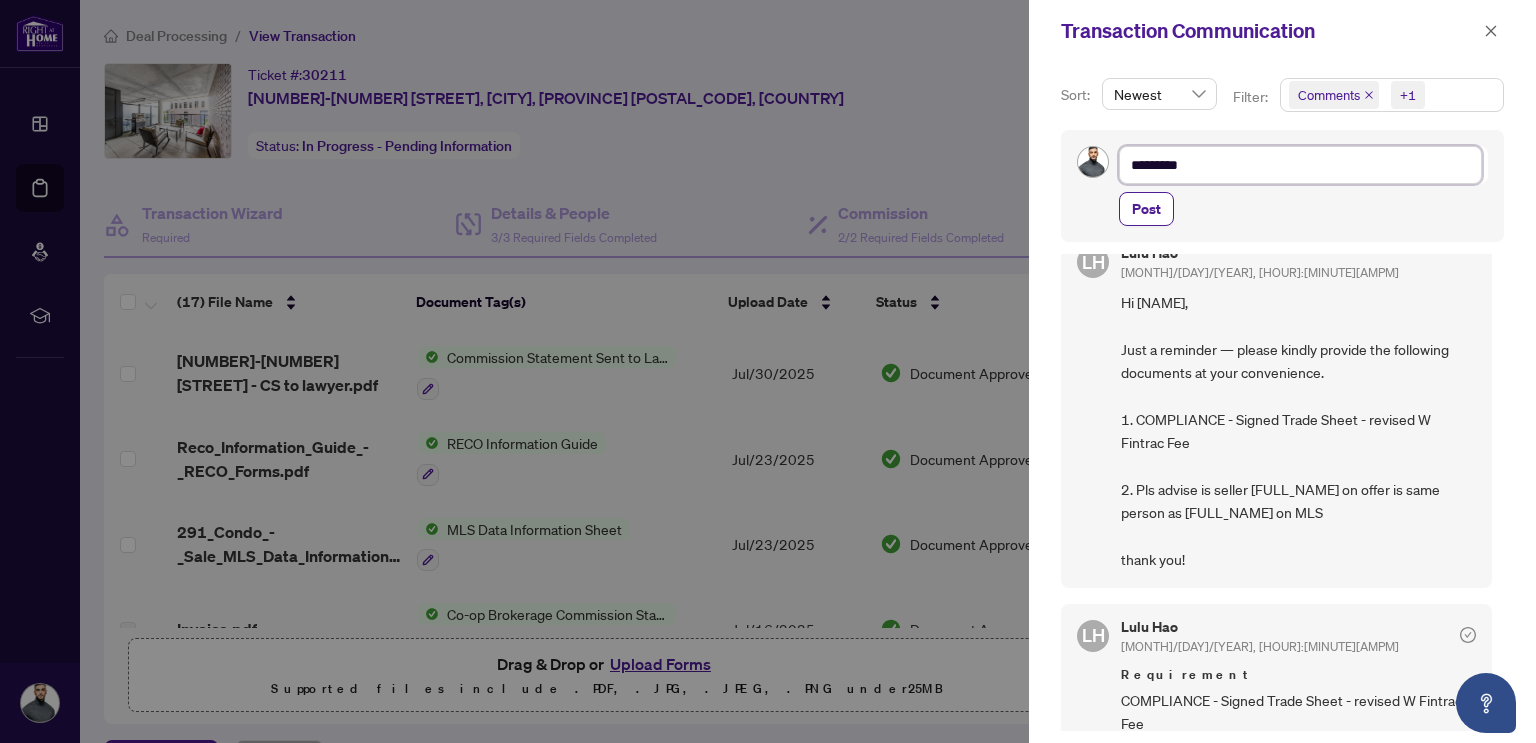 type on "**********" 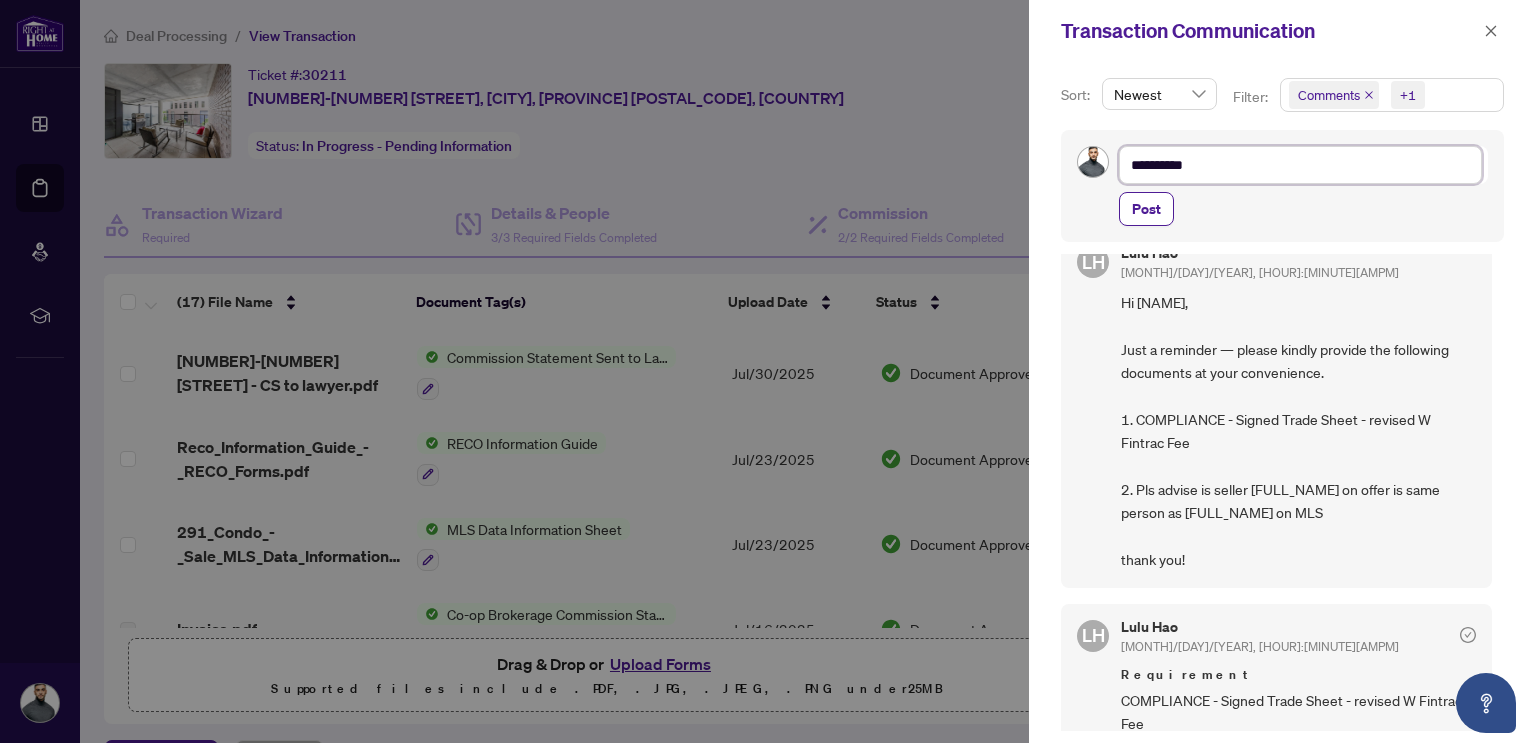 type on "**********" 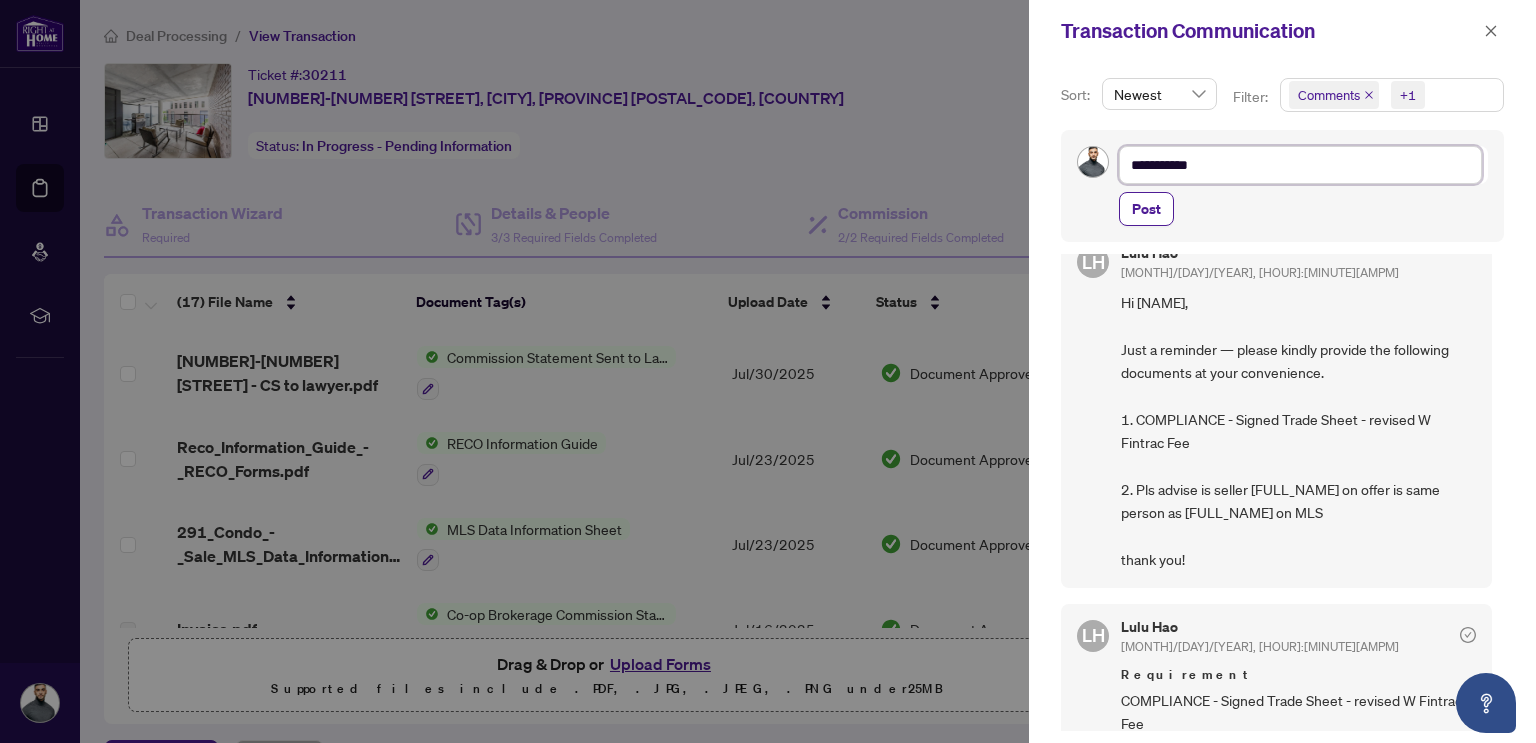 type on "**********" 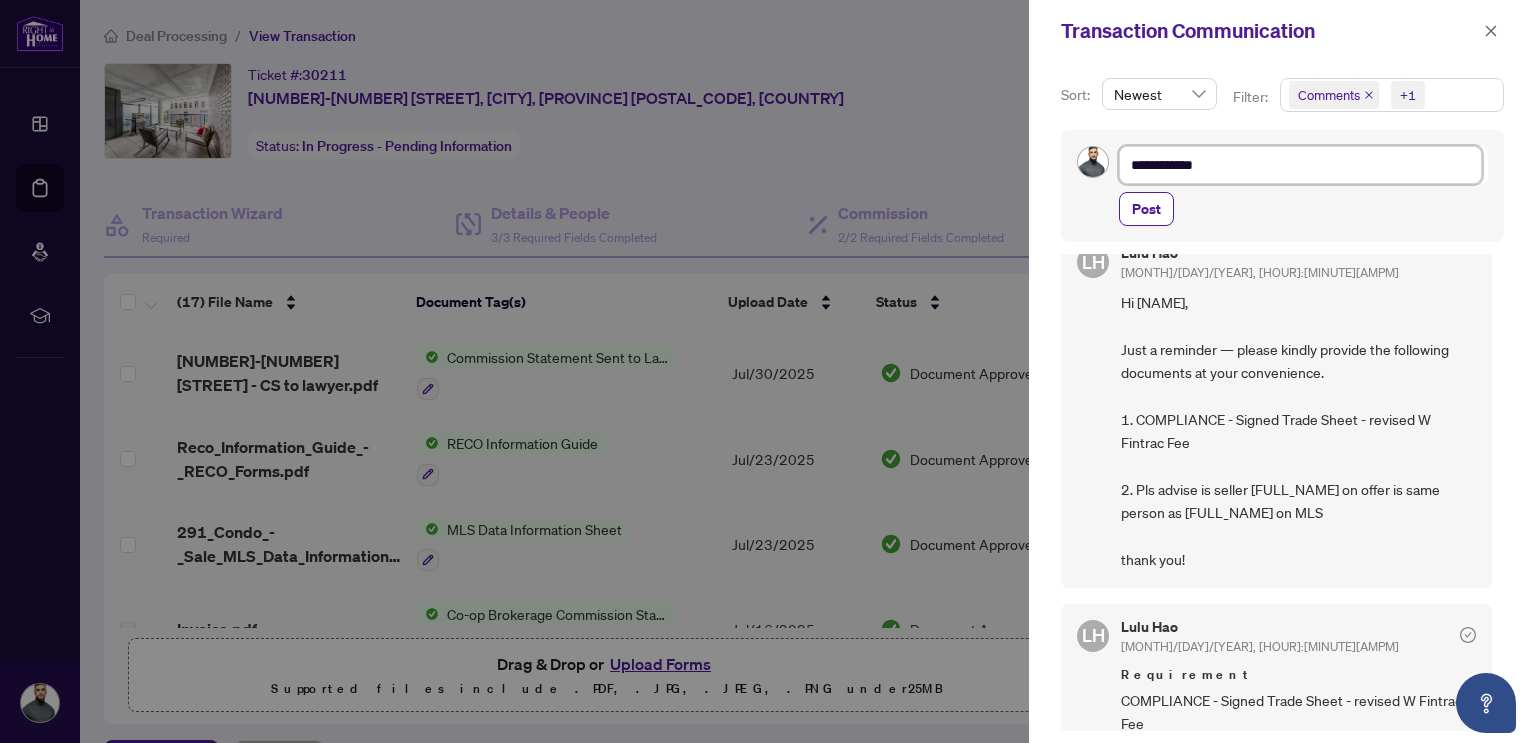 type on "**********" 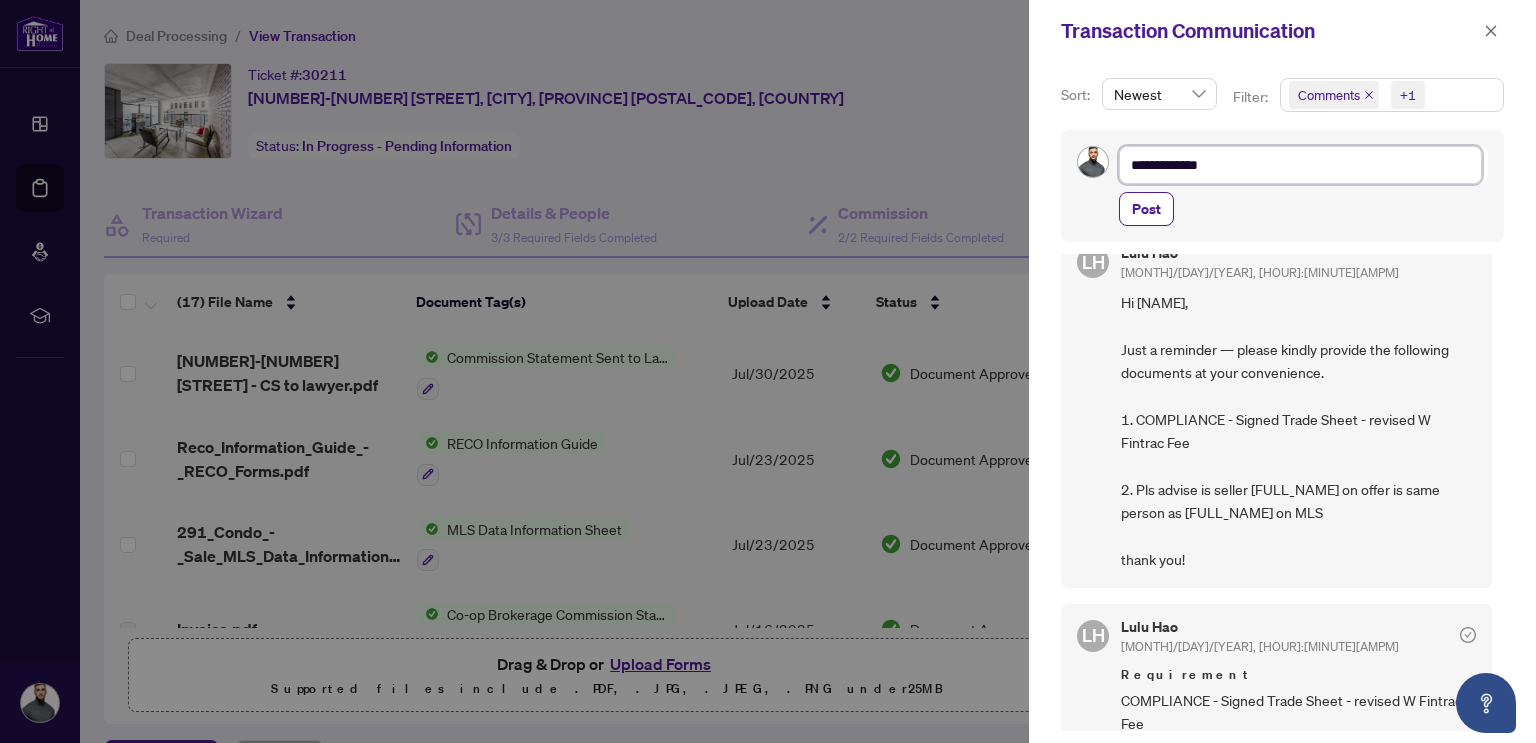 type on "**********" 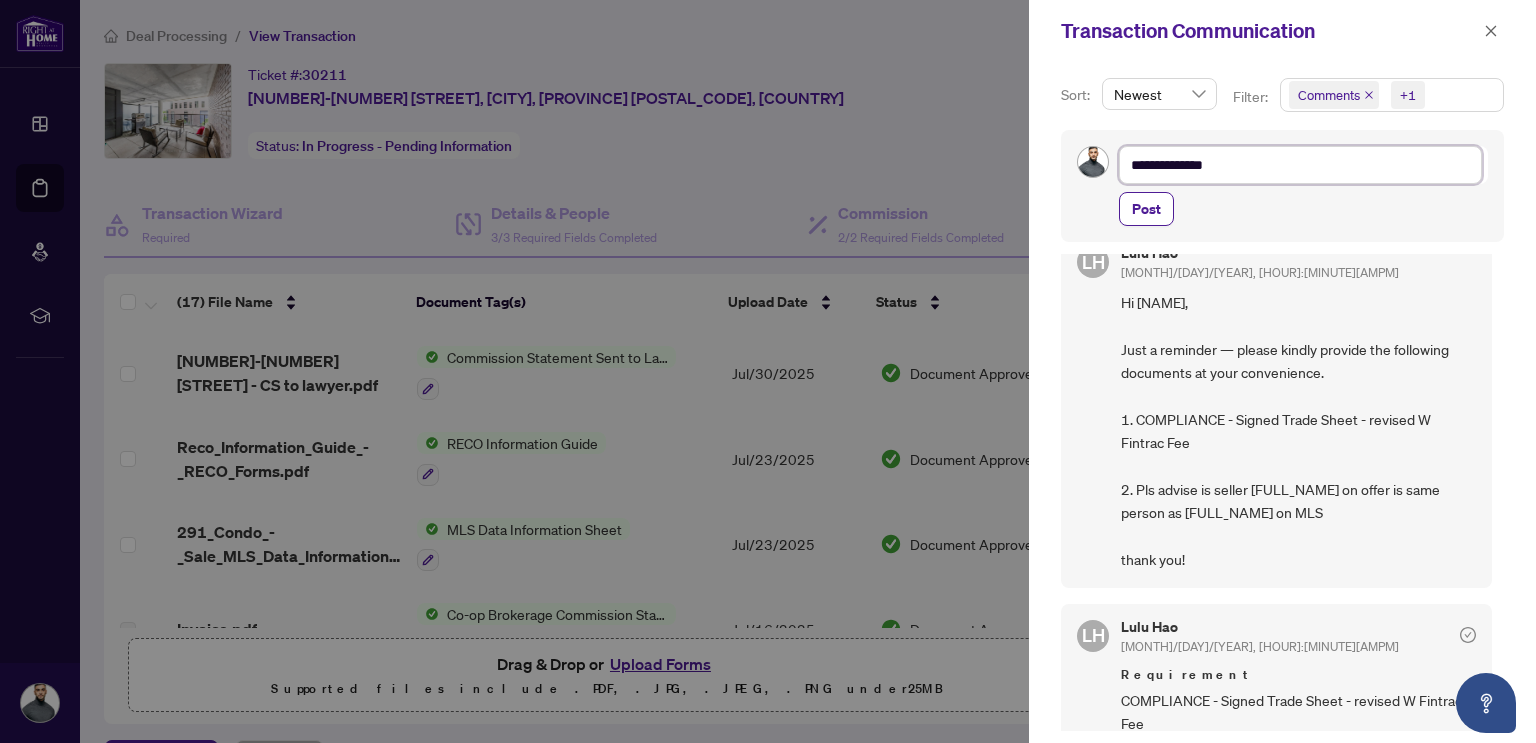 type on "**********" 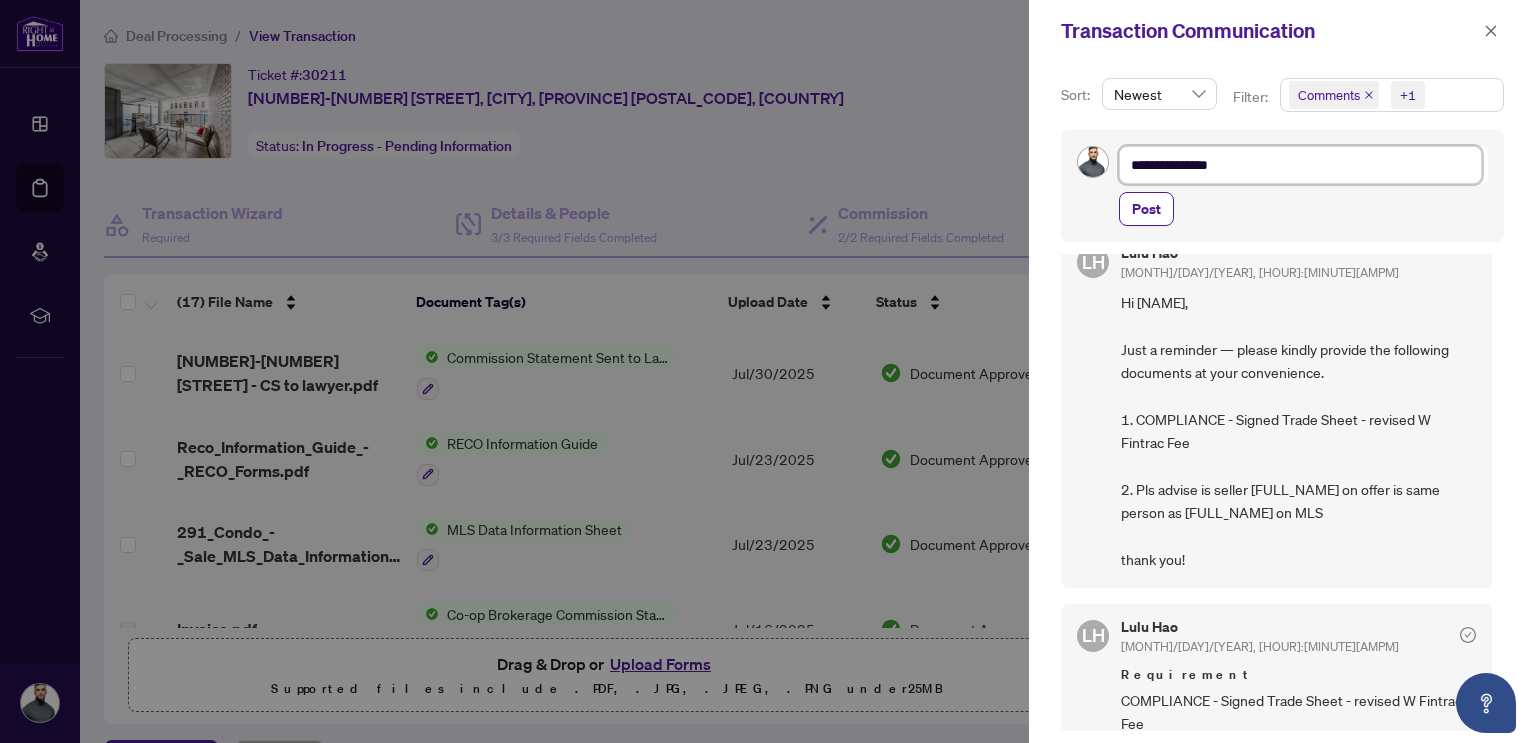 type on "**********" 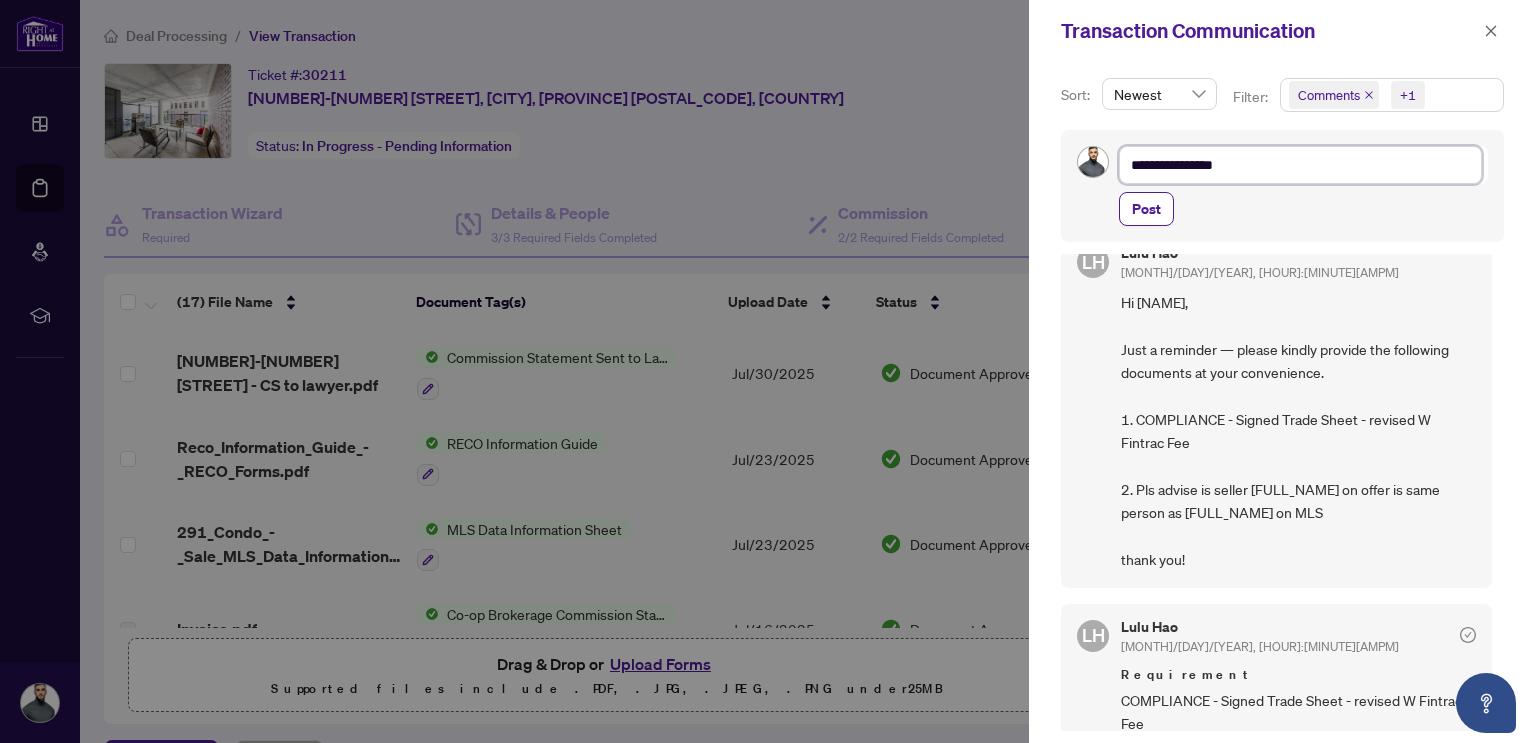 type on "**********" 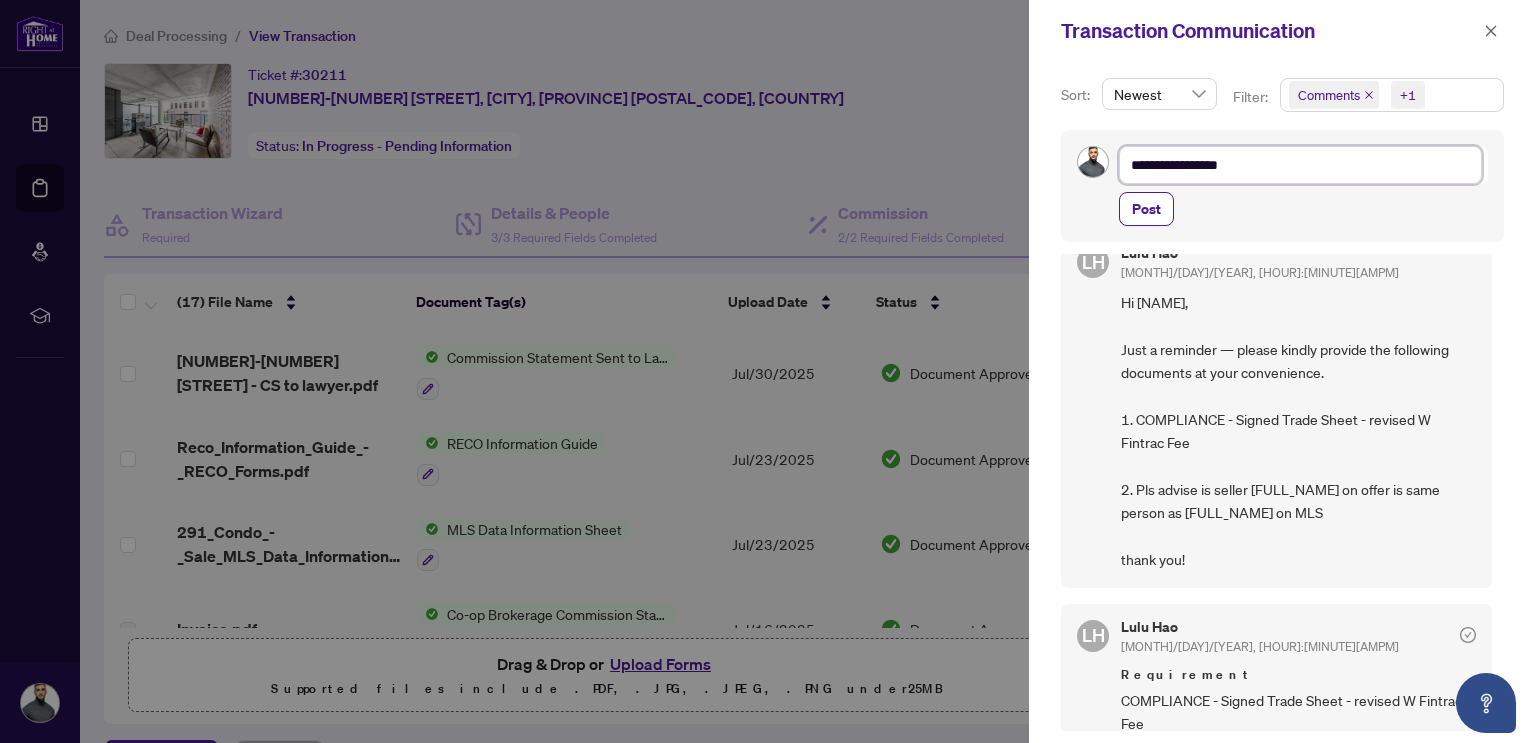type on "**********" 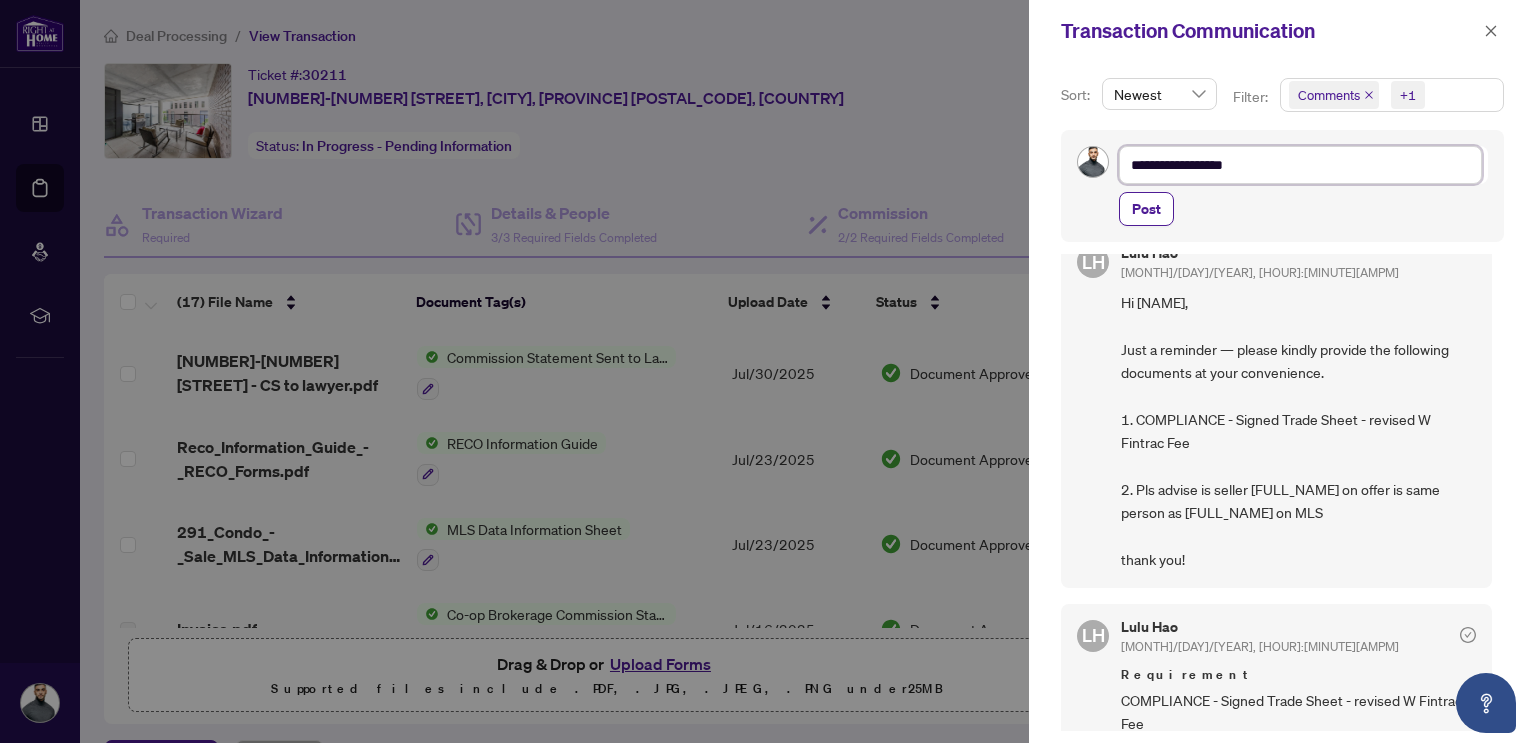 type on "**********" 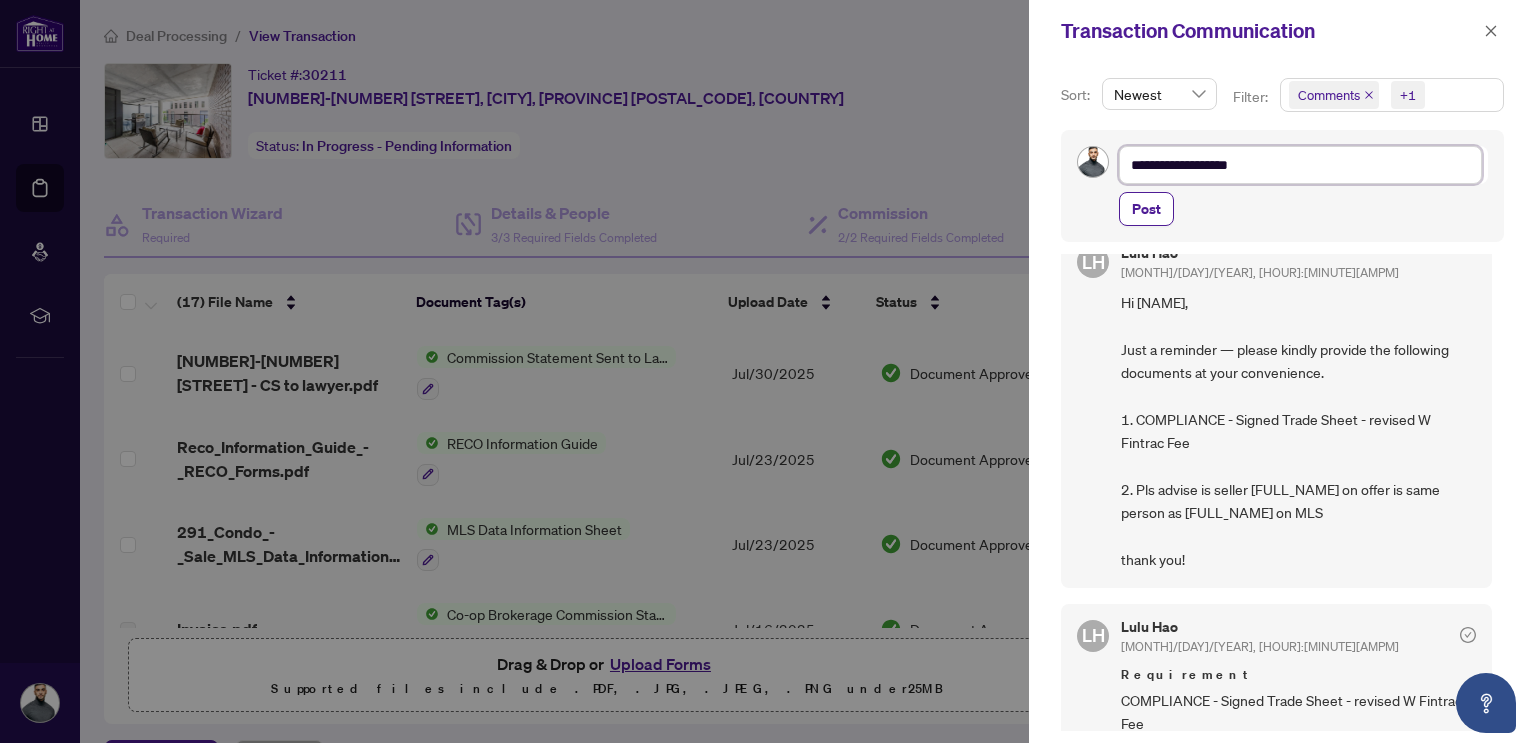 type on "**********" 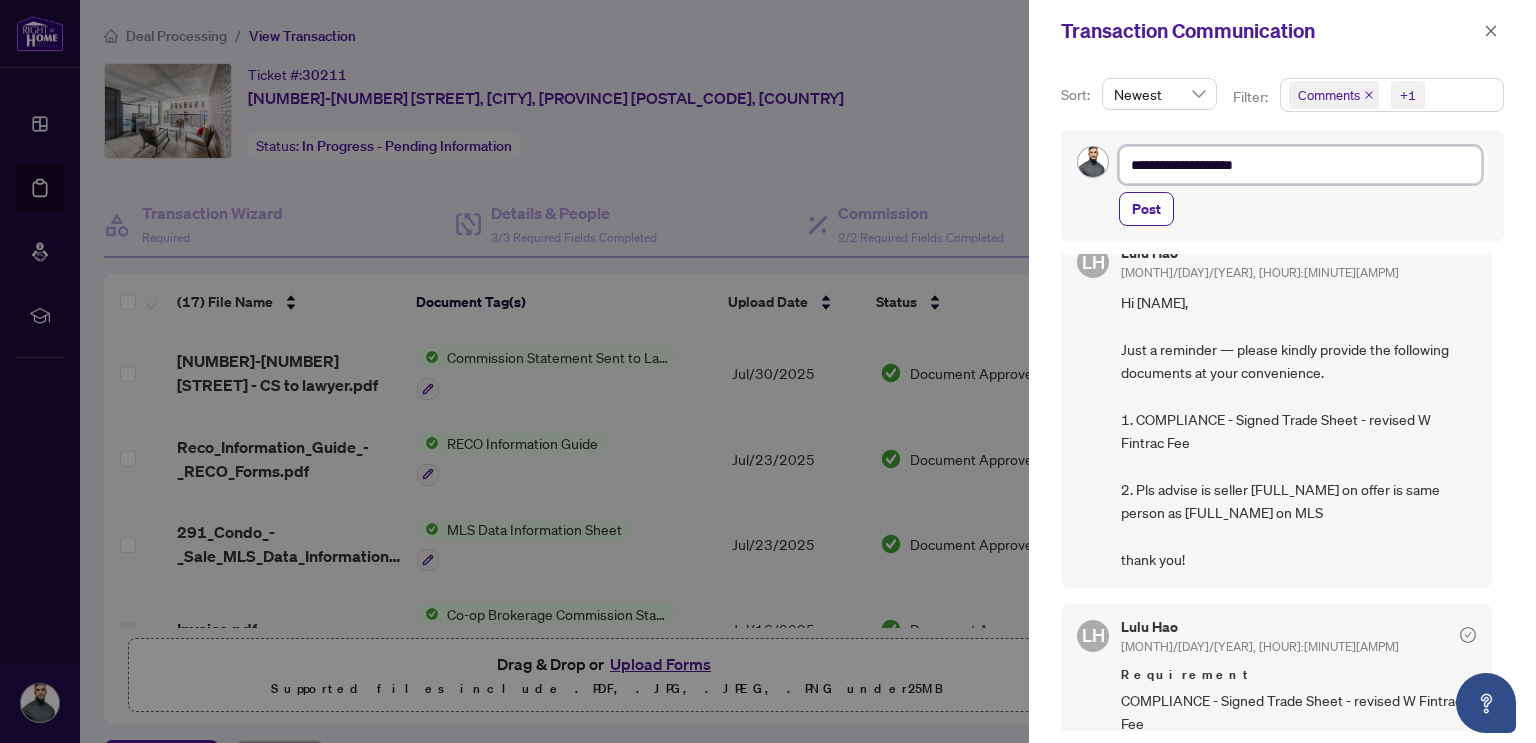 type on "**********" 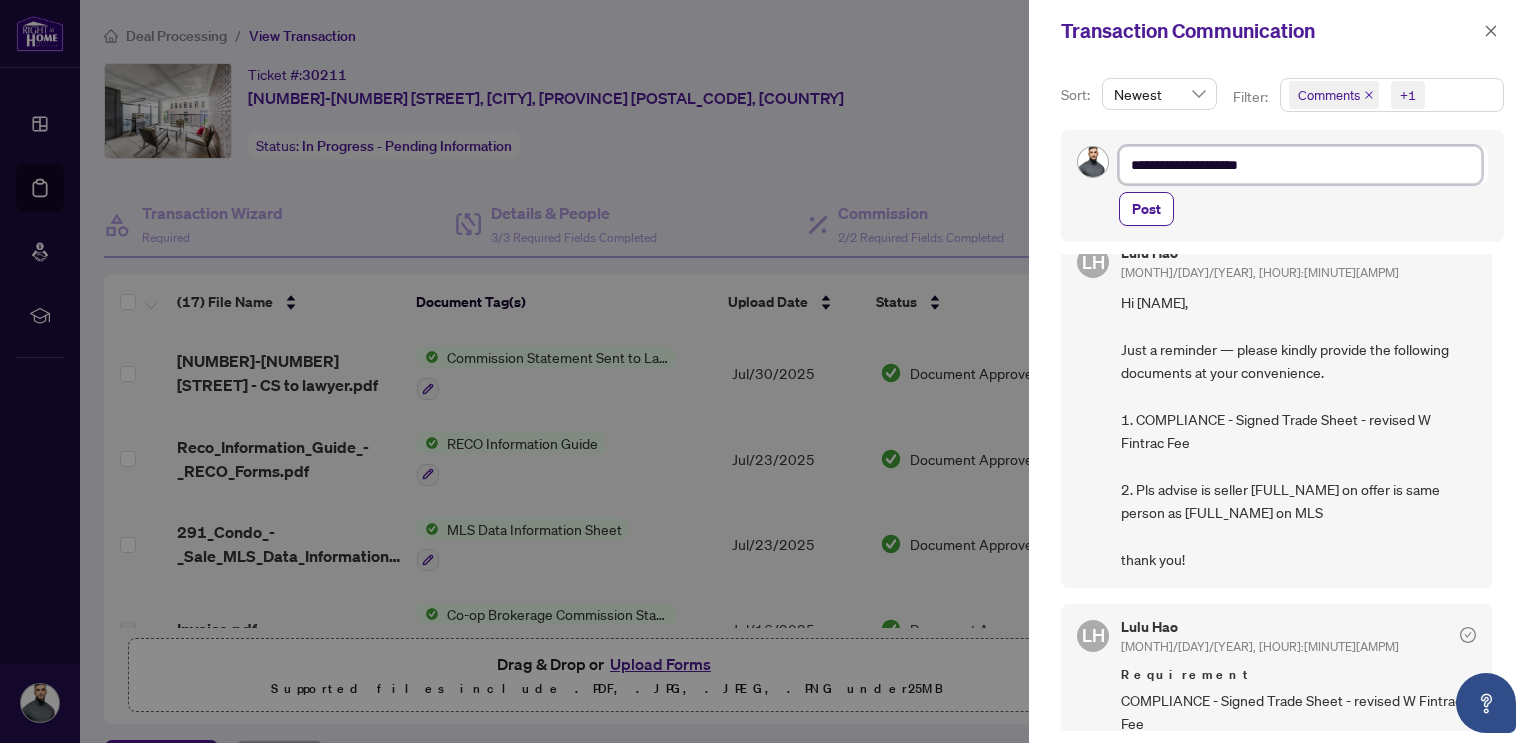 type on "**********" 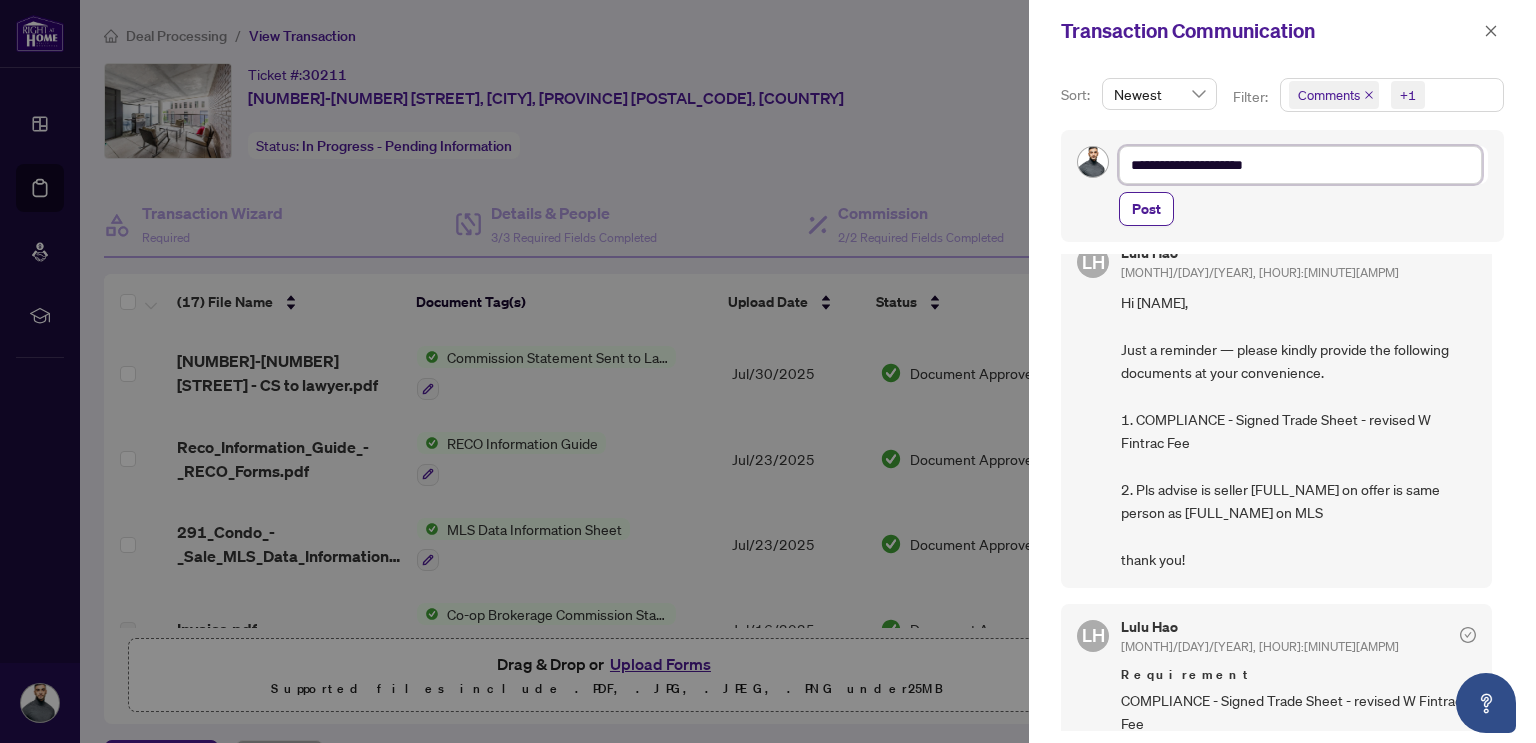 type on "**********" 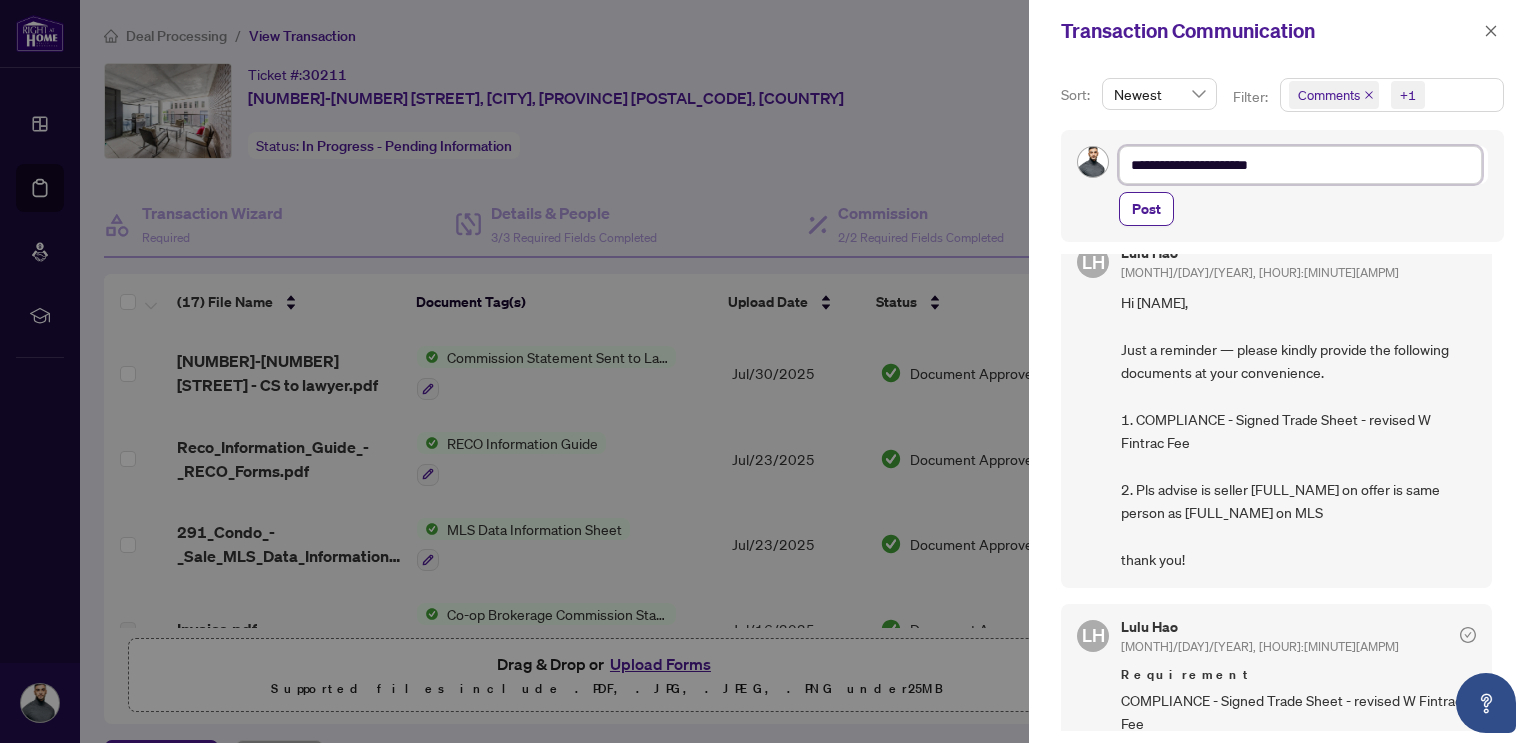 type on "**********" 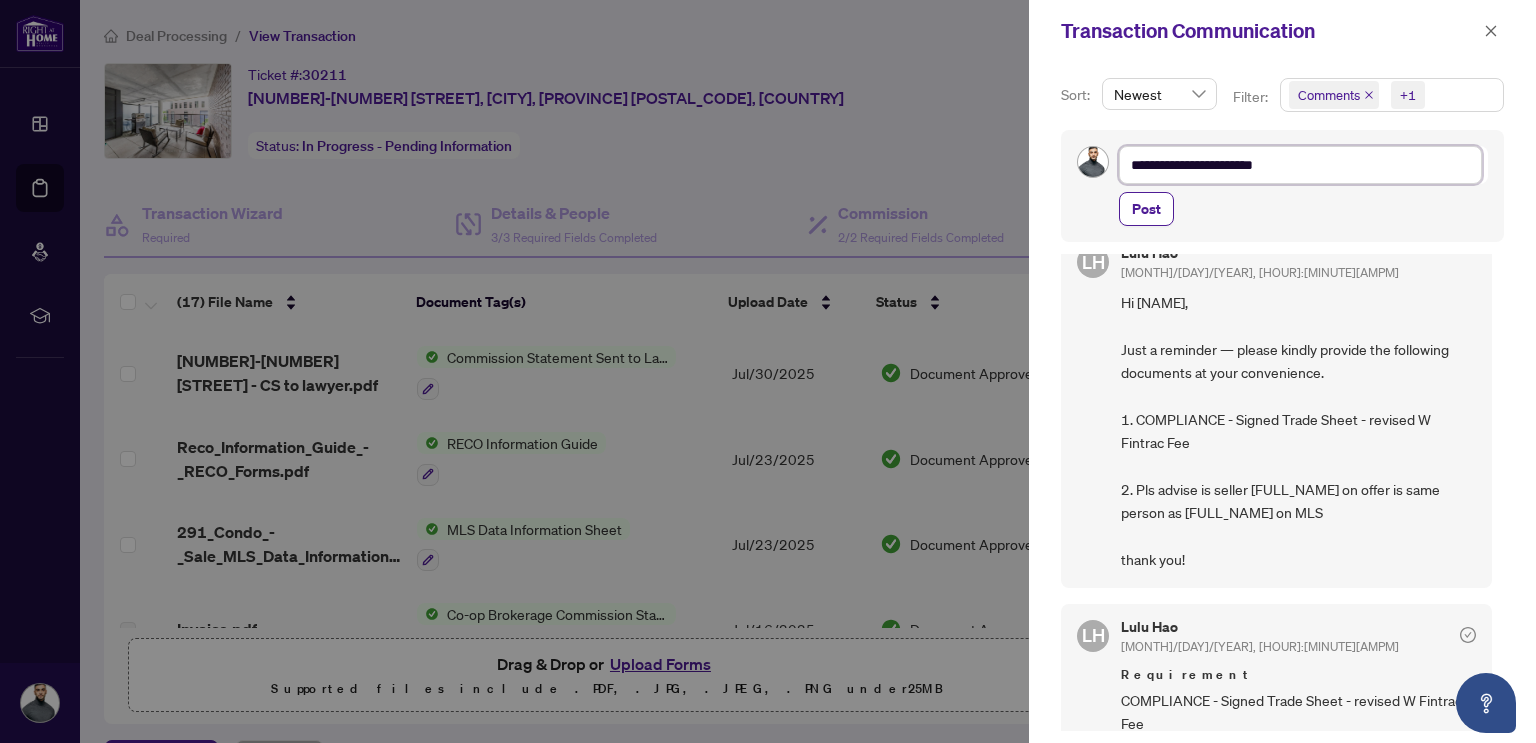 type on "**********" 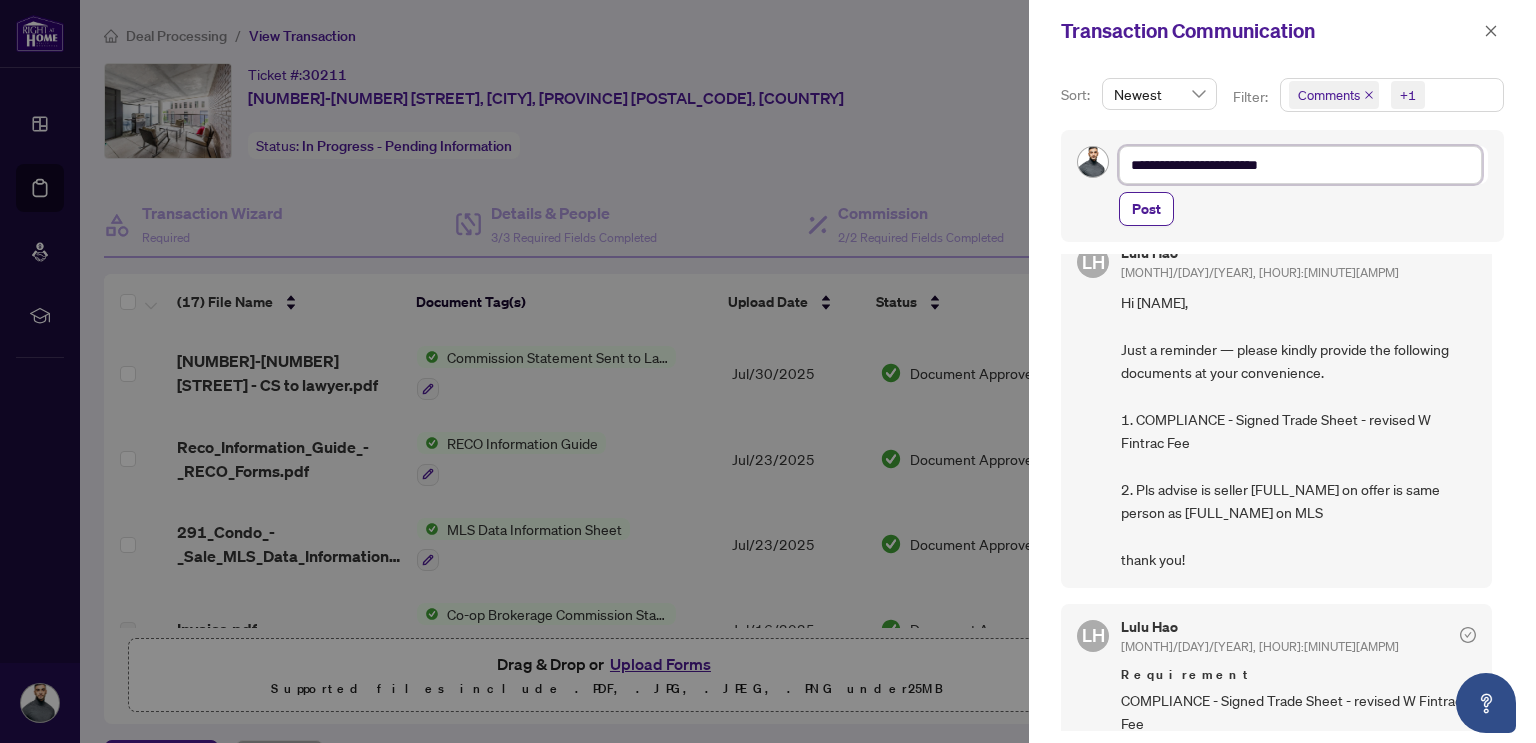 type on "**********" 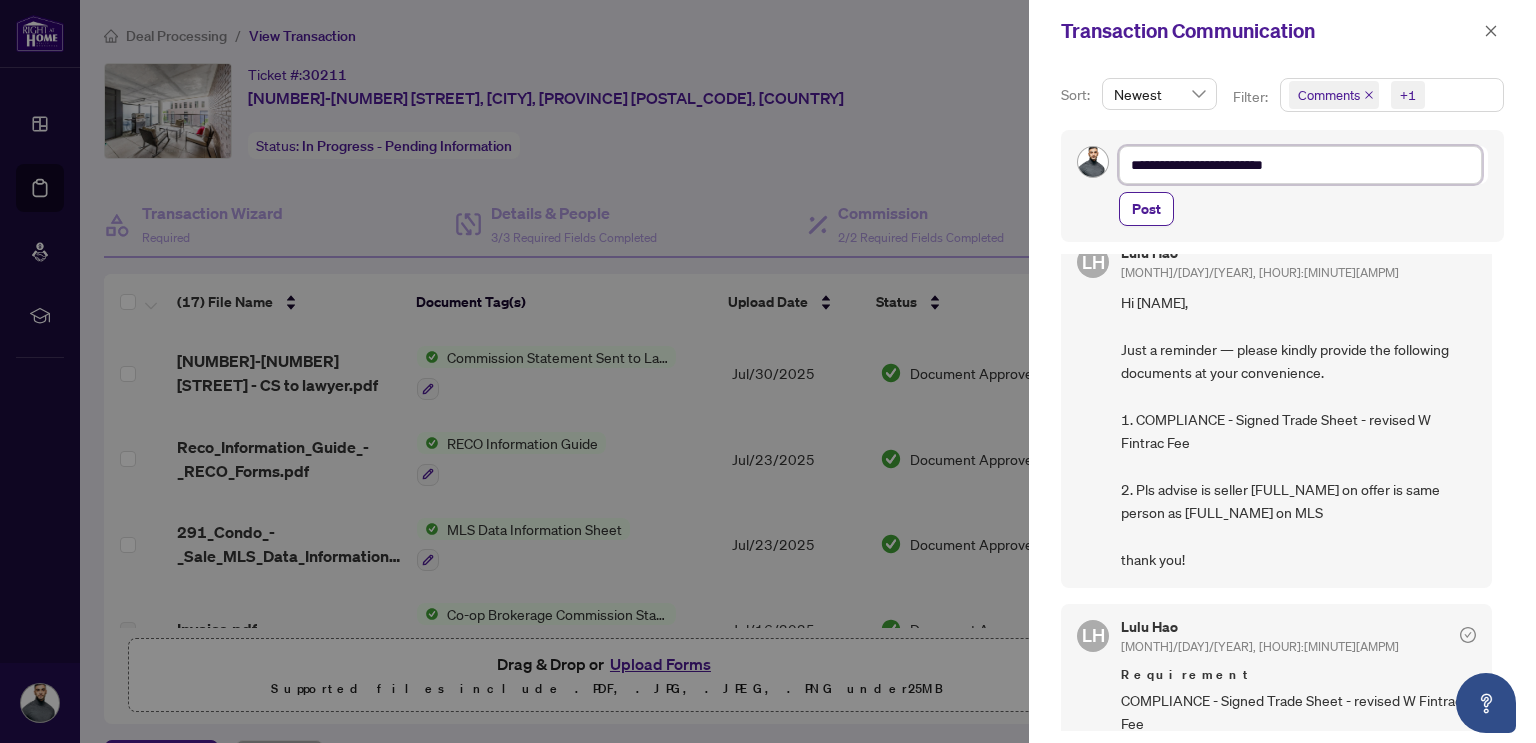 type on "**********" 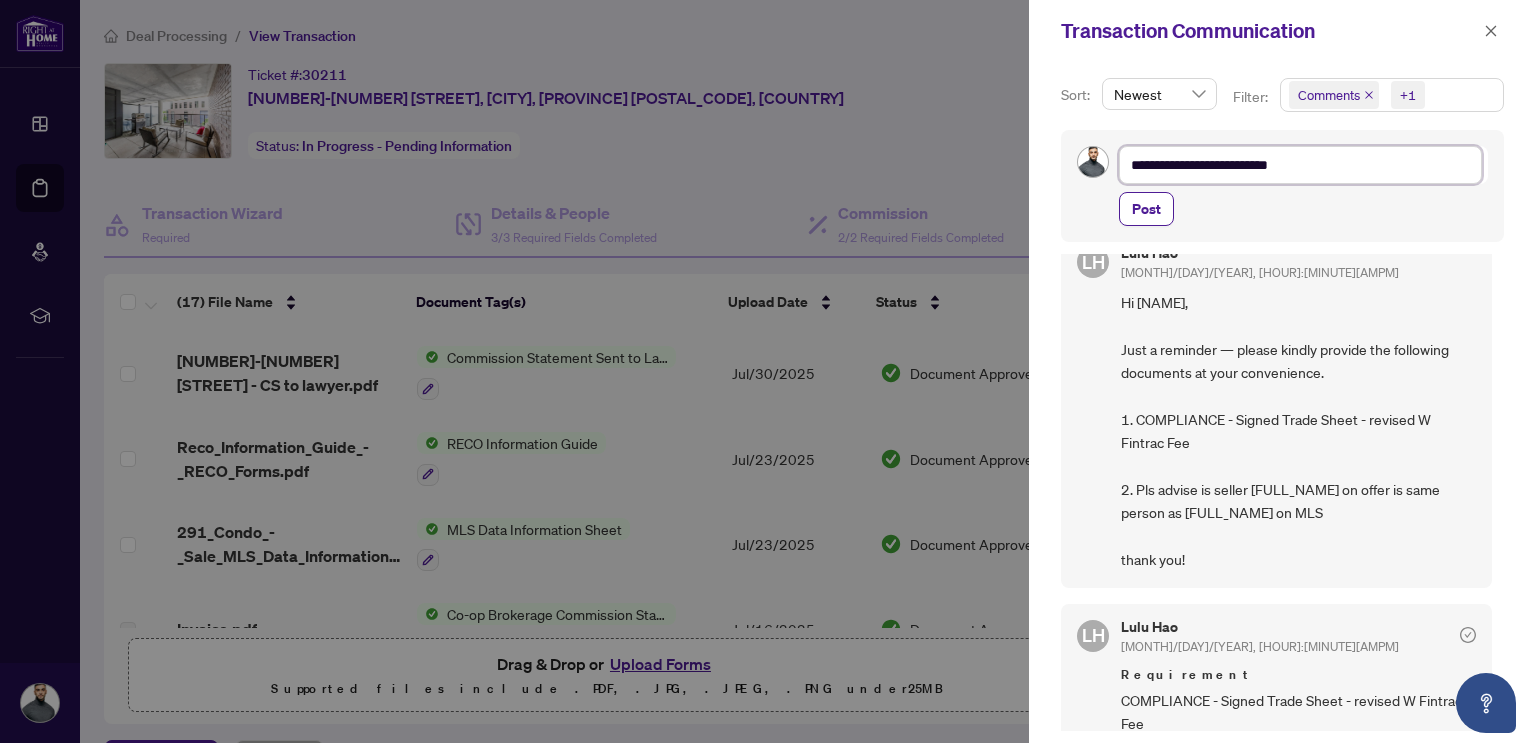 type on "**********" 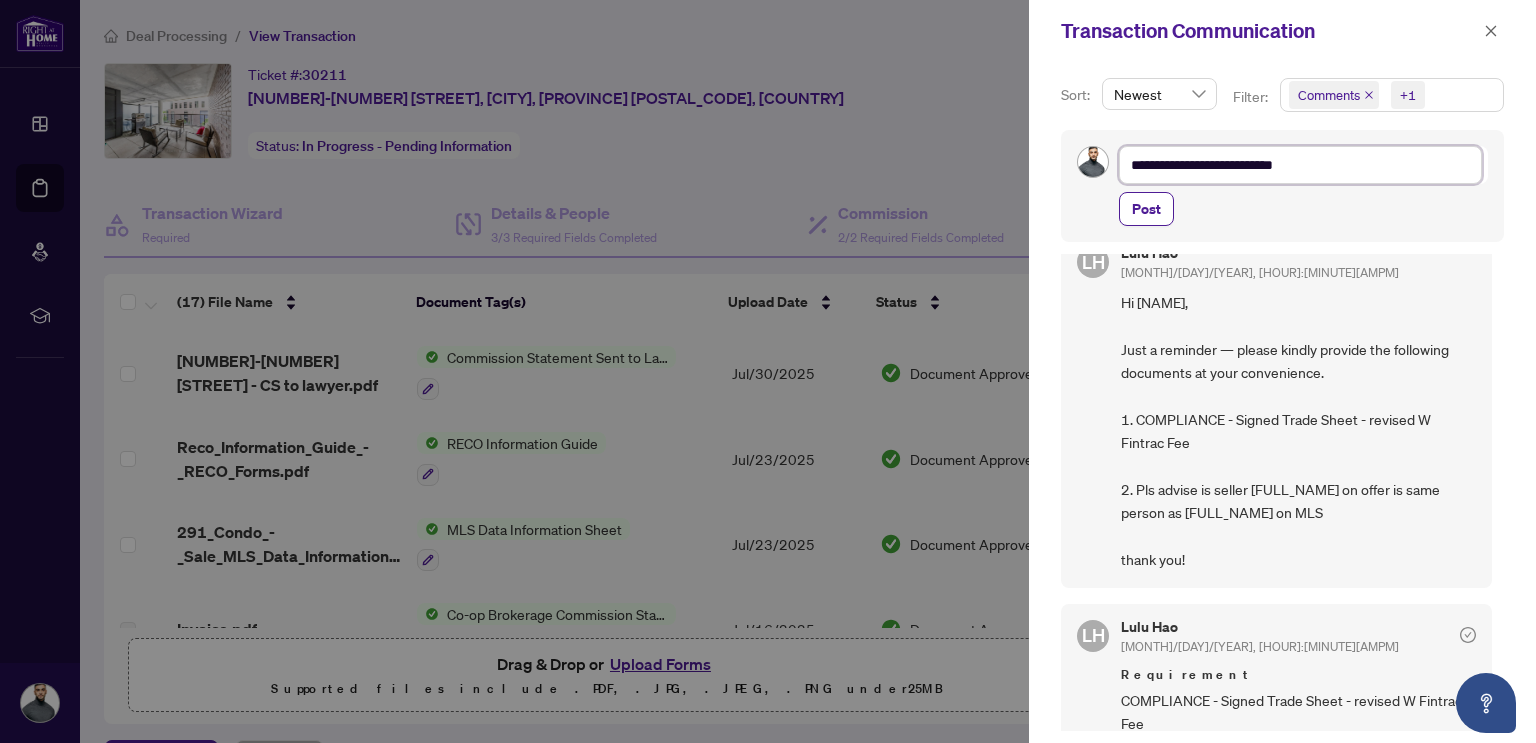 type on "**********" 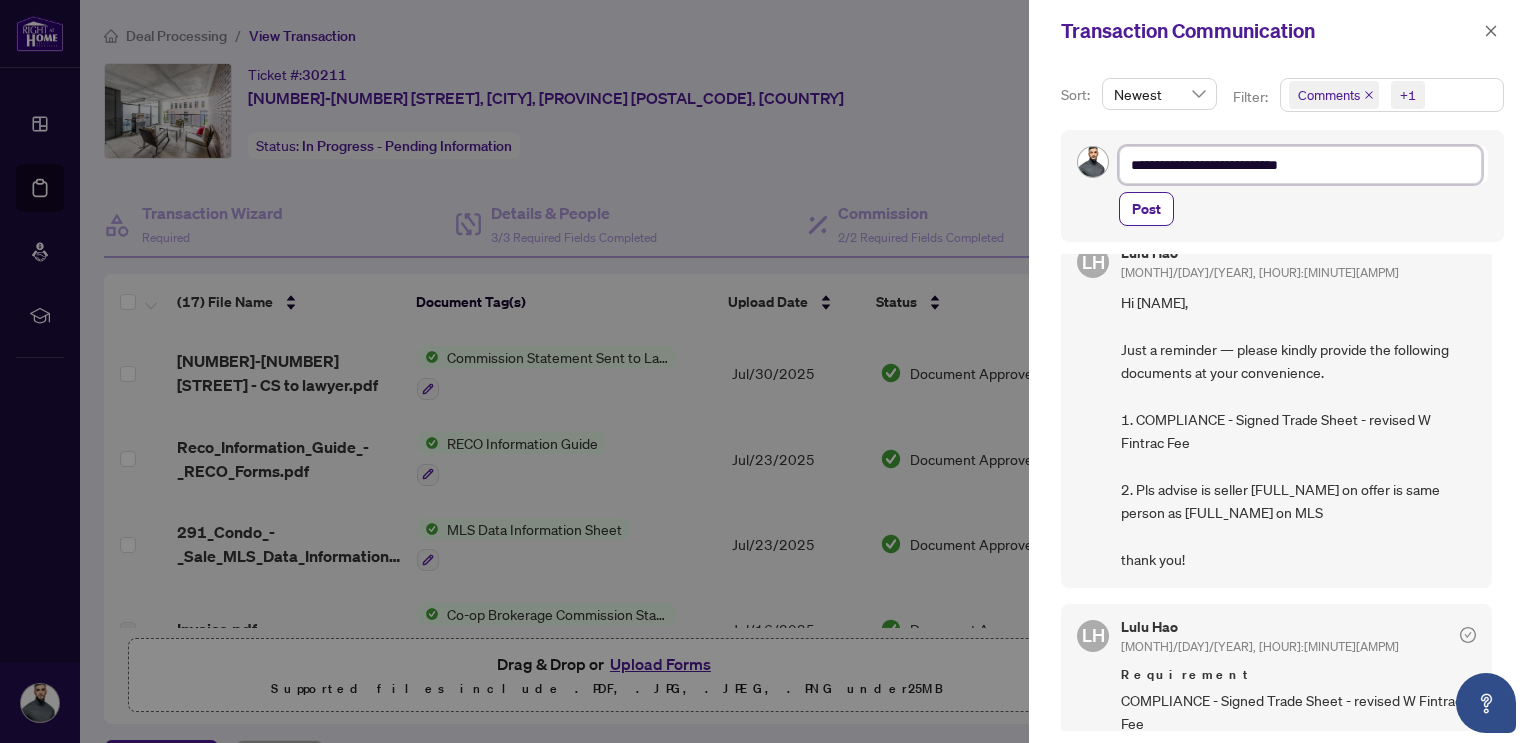 type on "**********" 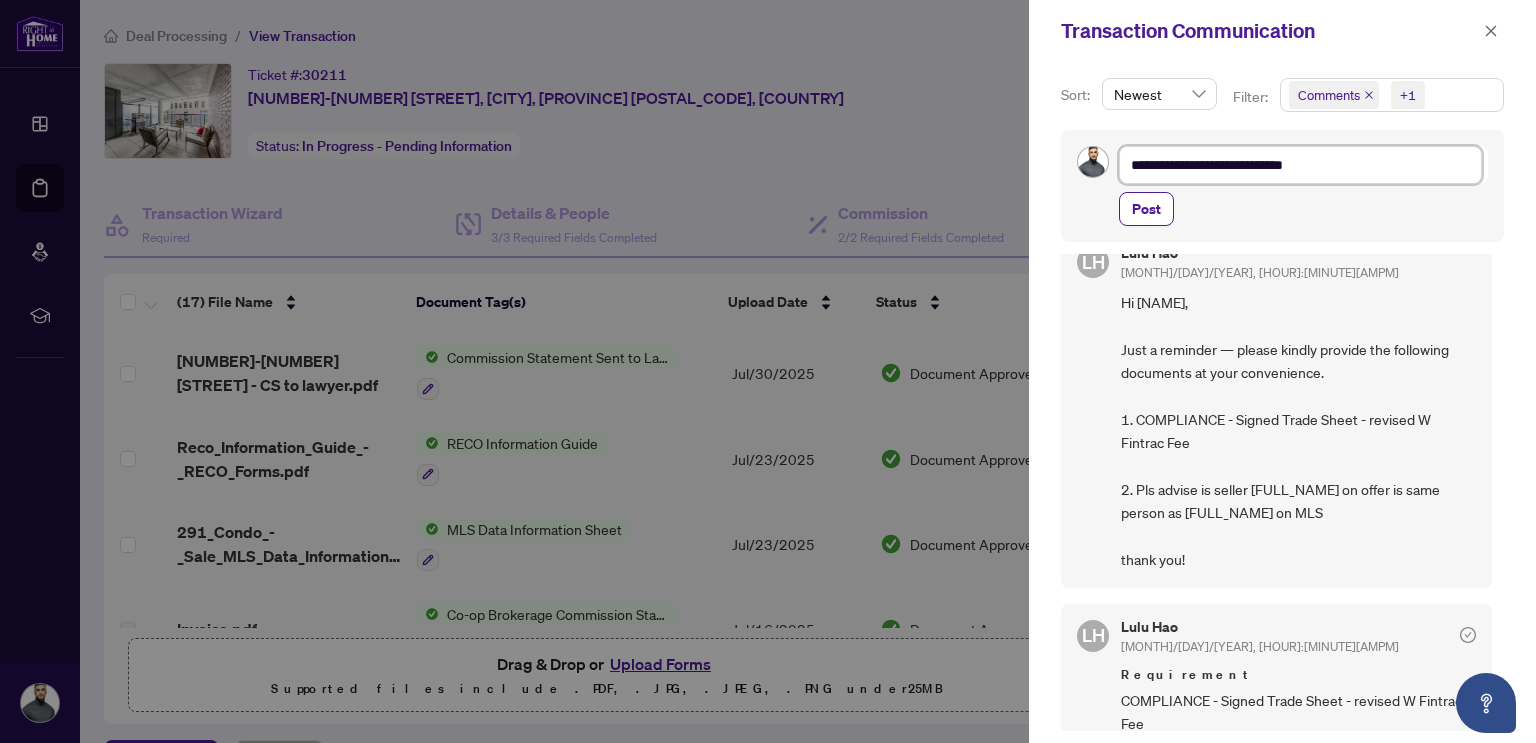 type on "**********" 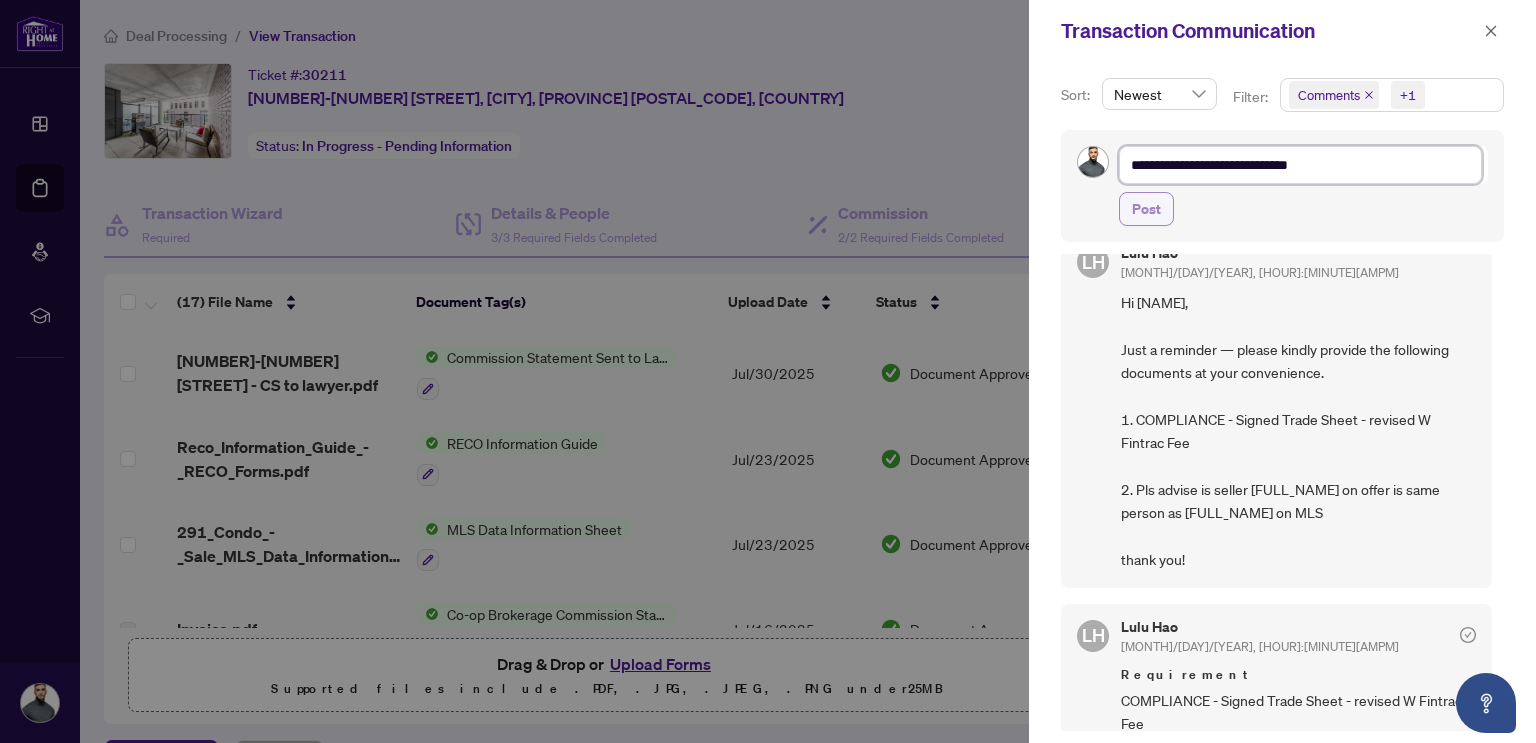 type on "**********" 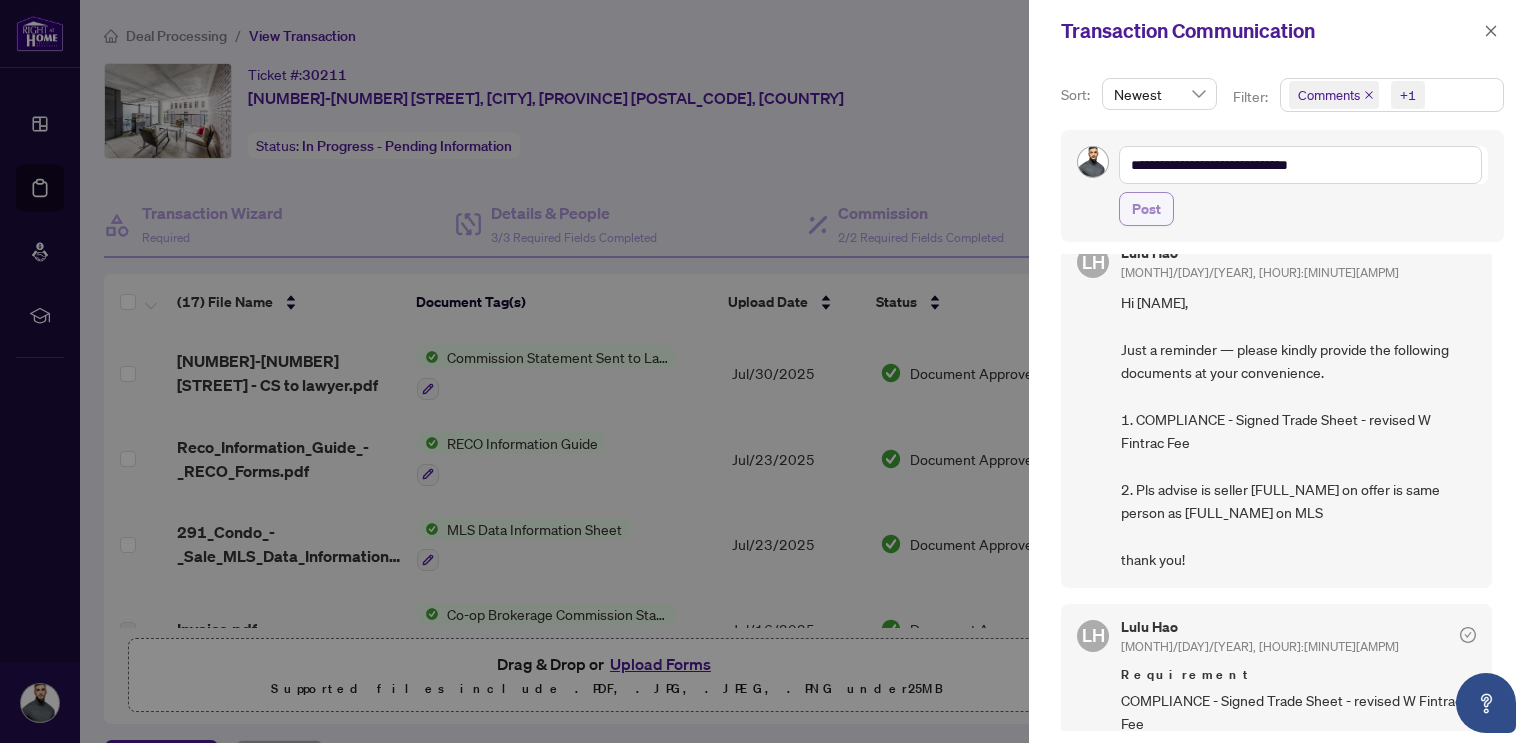 click on "Post" at bounding box center (1146, 209) 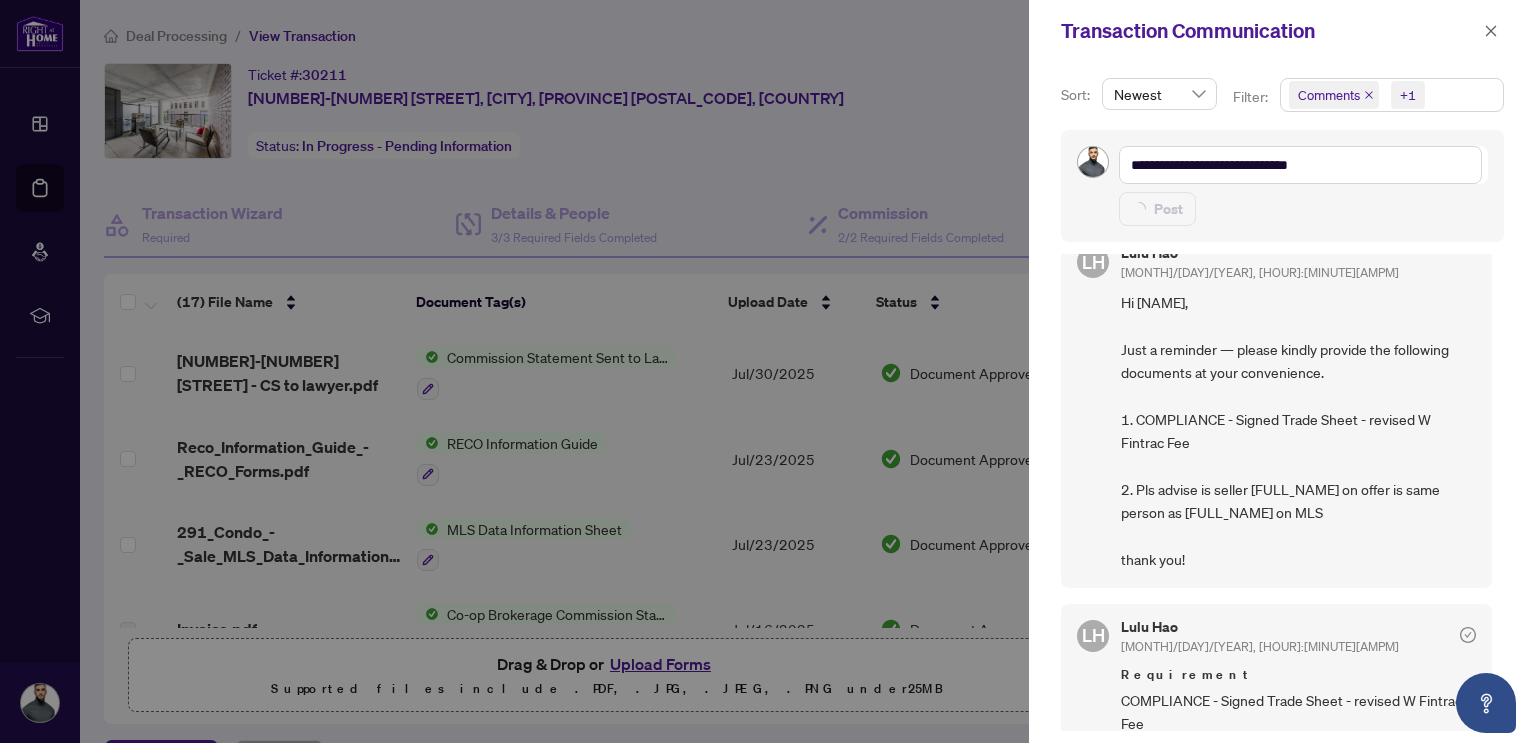 type 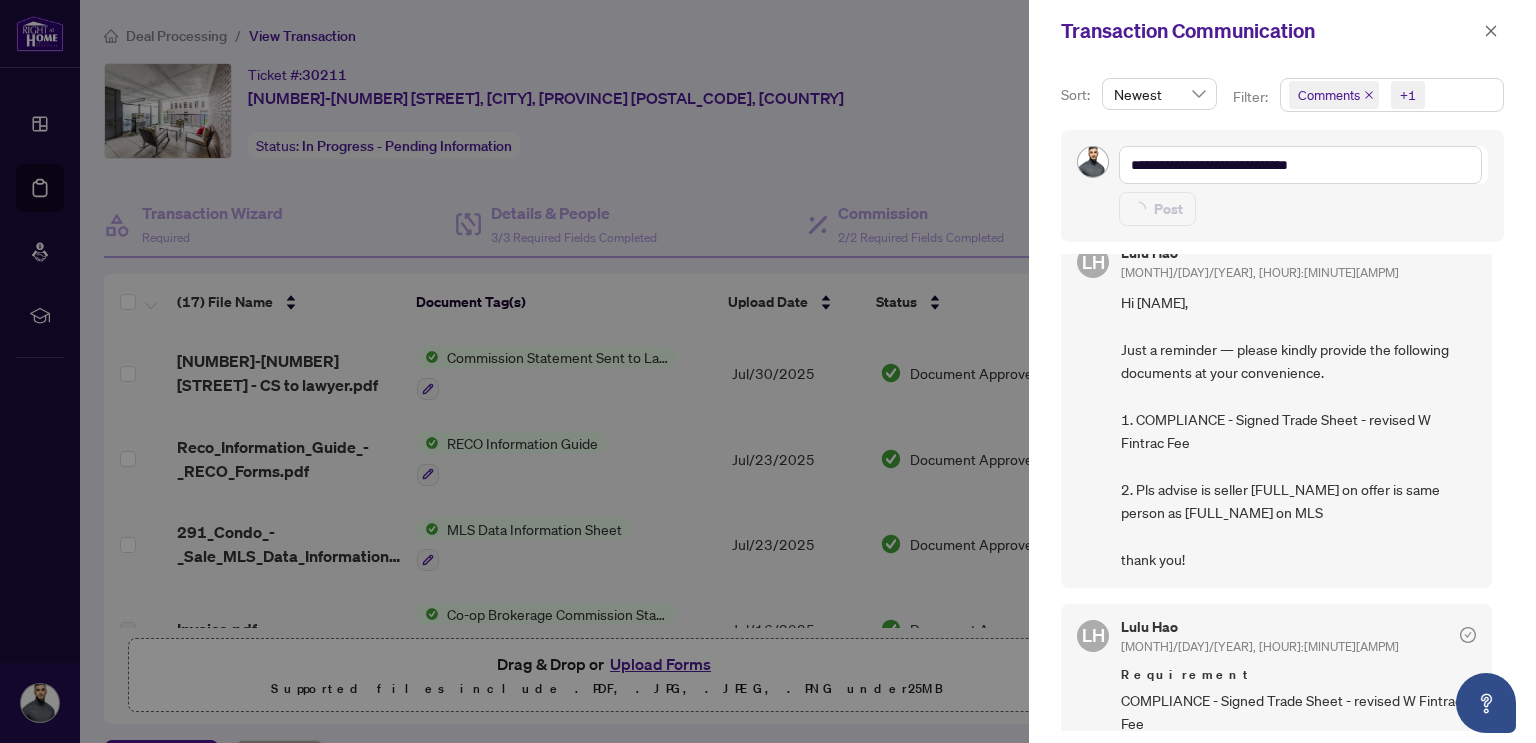 type on "**********" 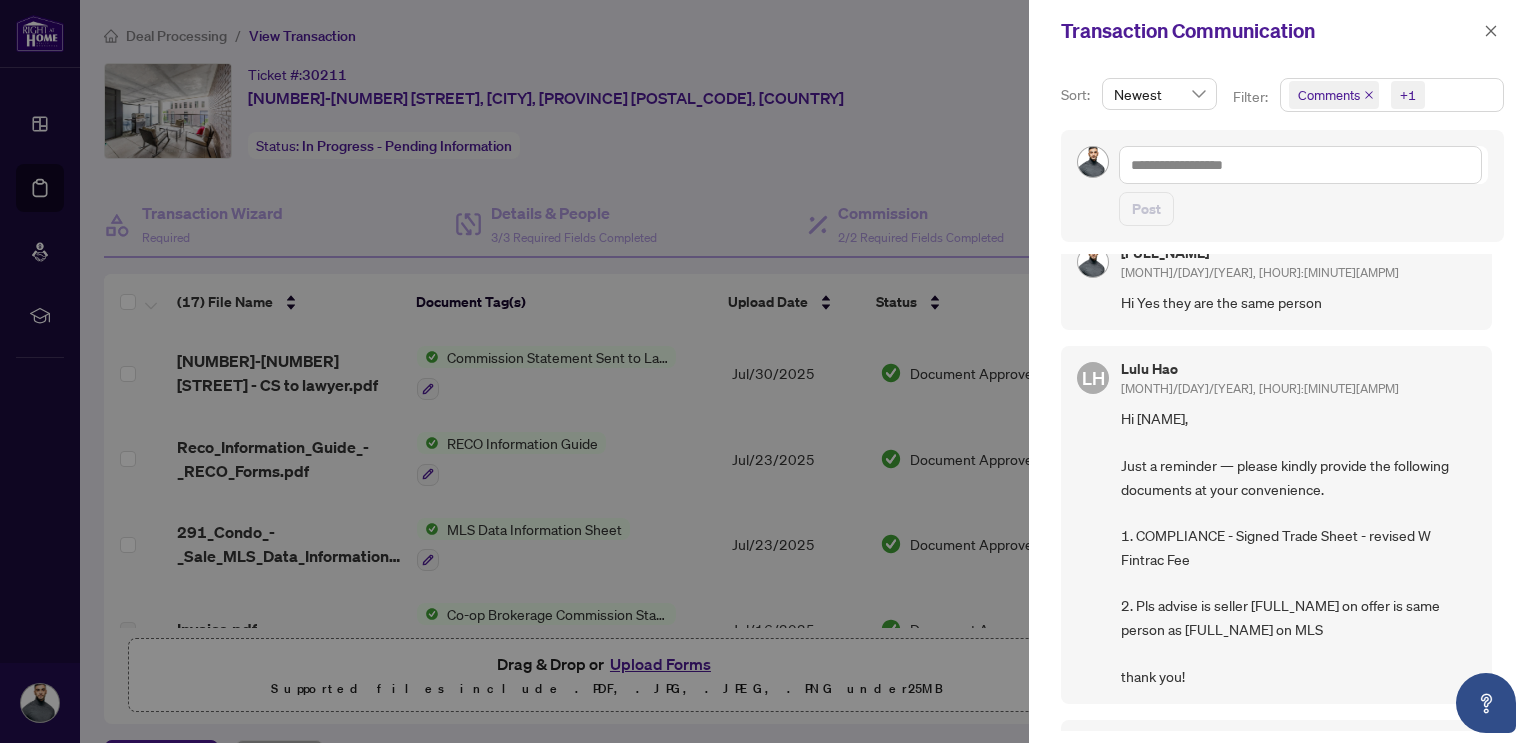 scroll, scrollTop: 0, scrollLeft: 0, axis: both 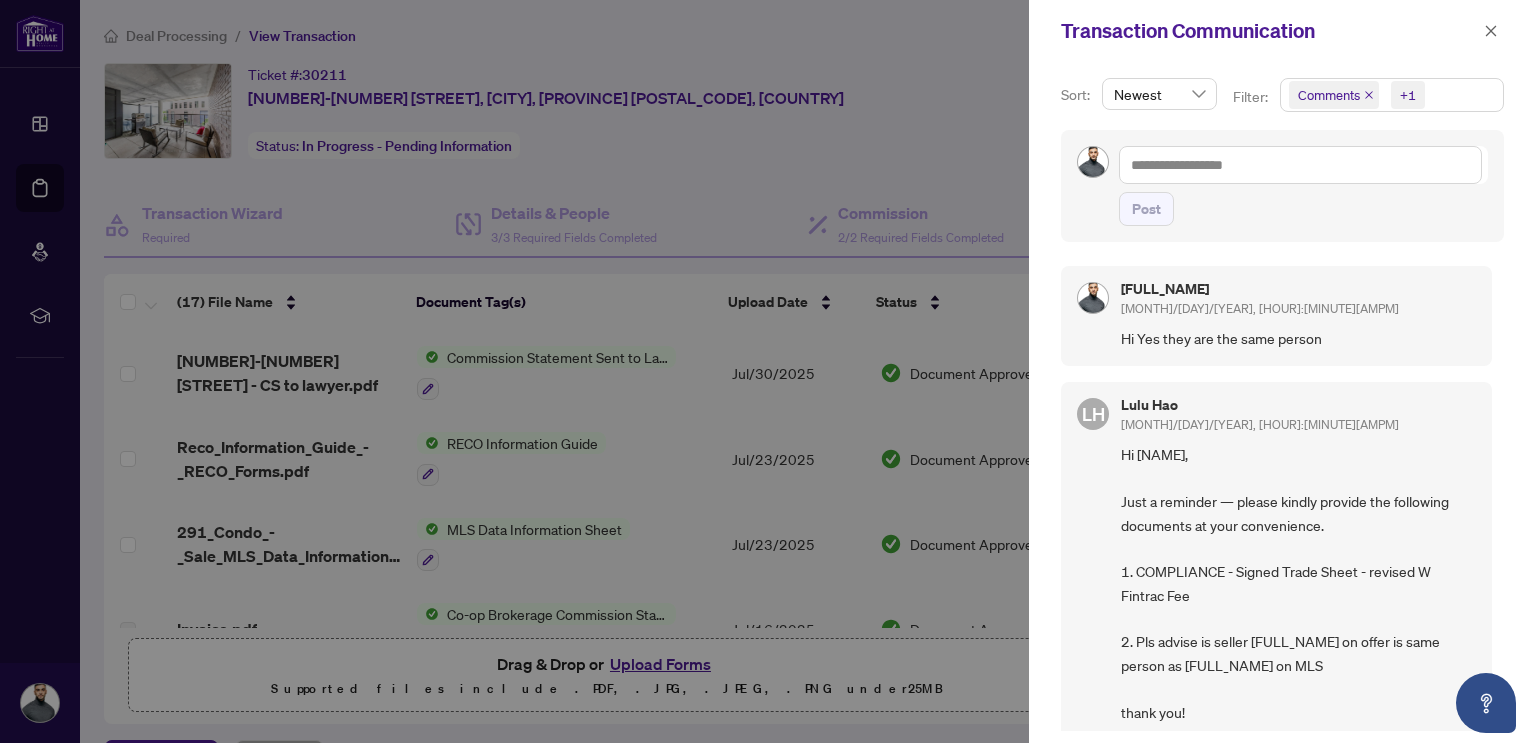 click at bounding box center (768, 371) 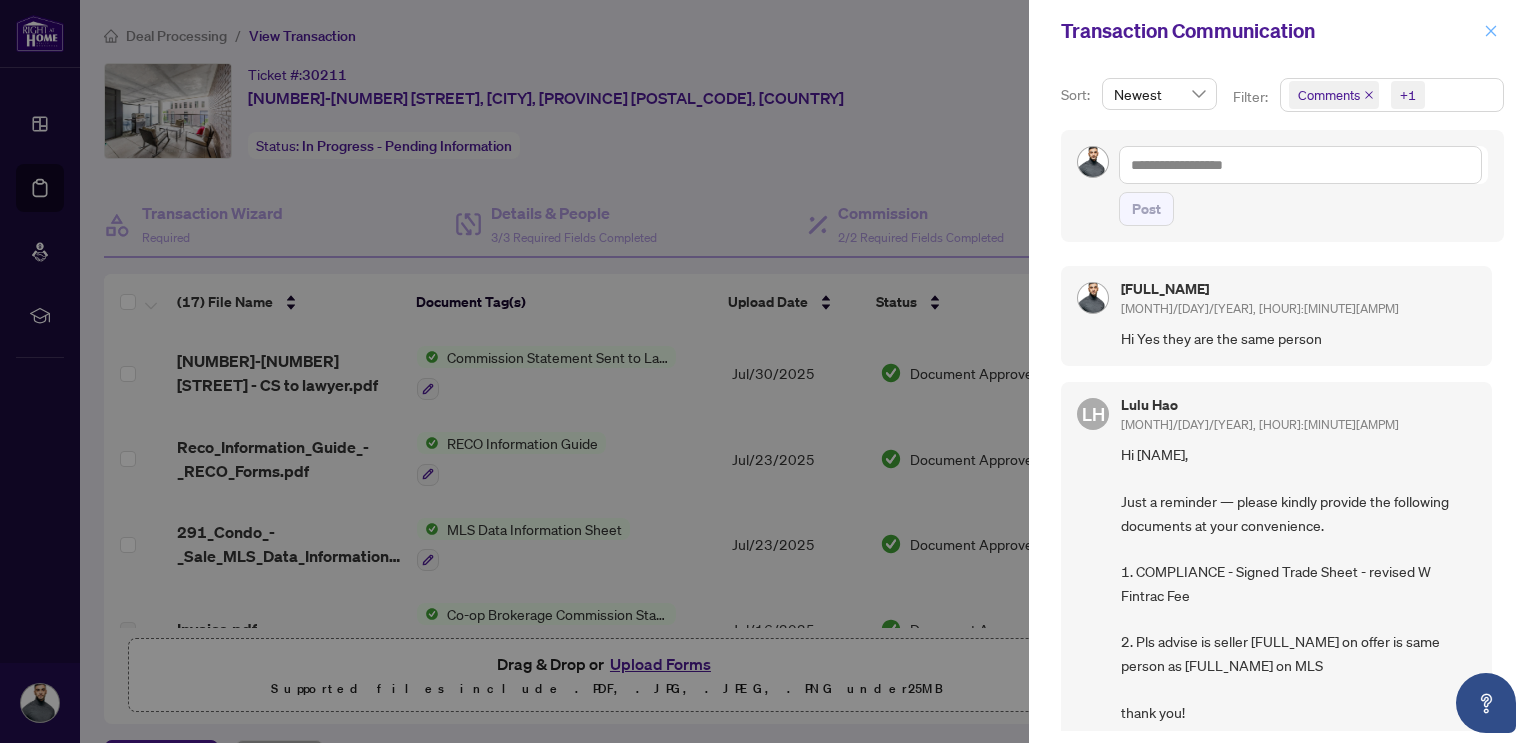 click 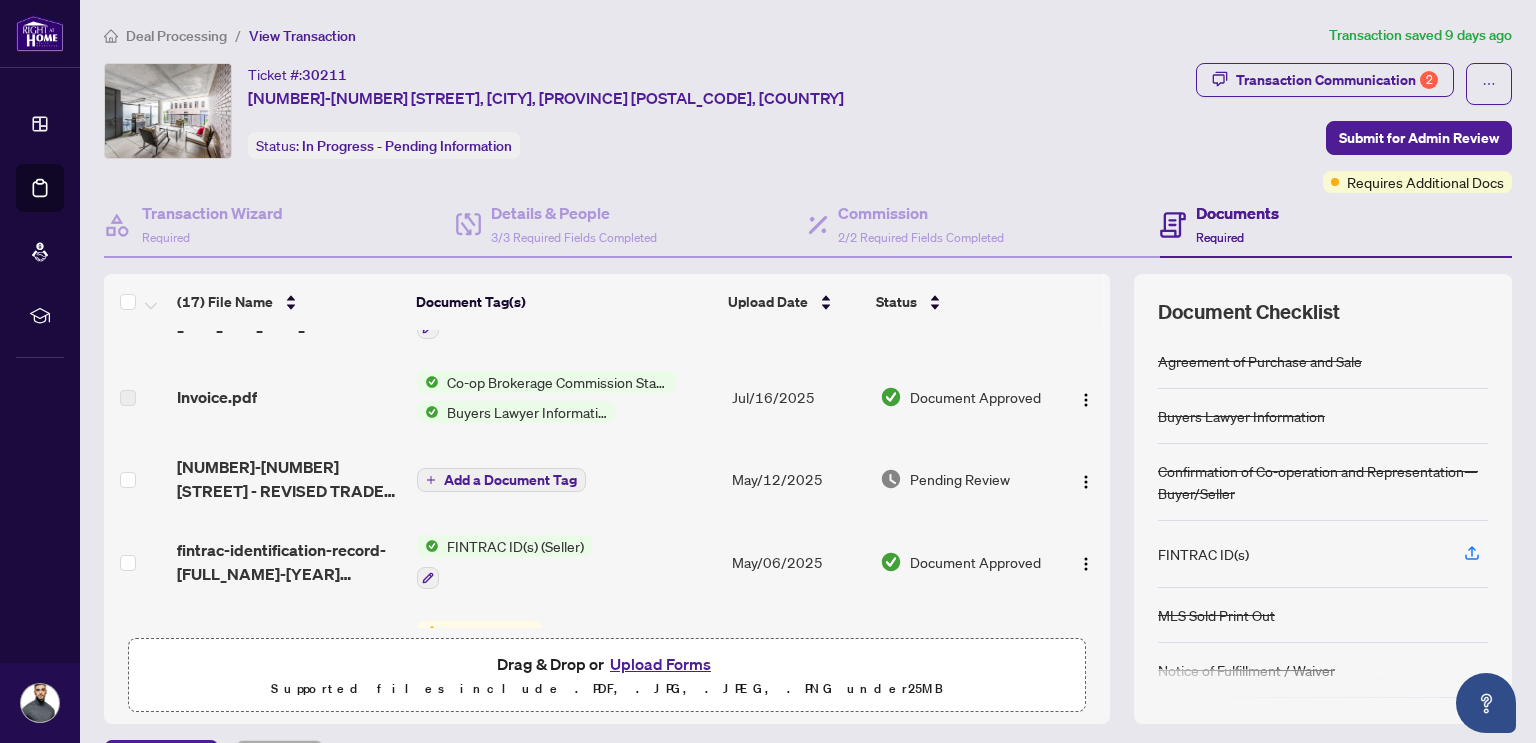 scroll, scrollTop: 233, scrollLeft: 0, axis: vertical 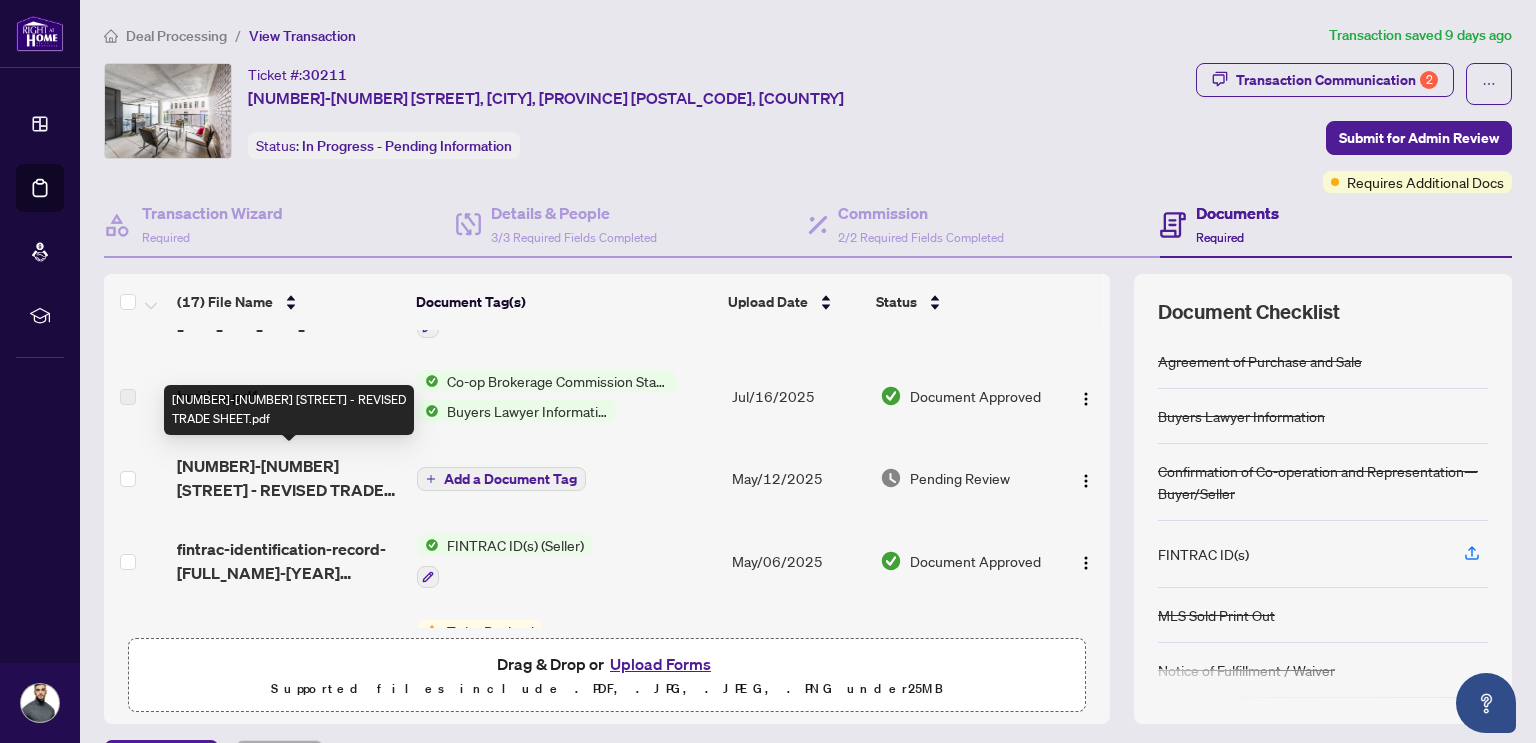 click on "[NUMBER]-[NUMBER] [STREET] - REVISED TRADE SHEET.pdf" at bounding box center [289, 478] 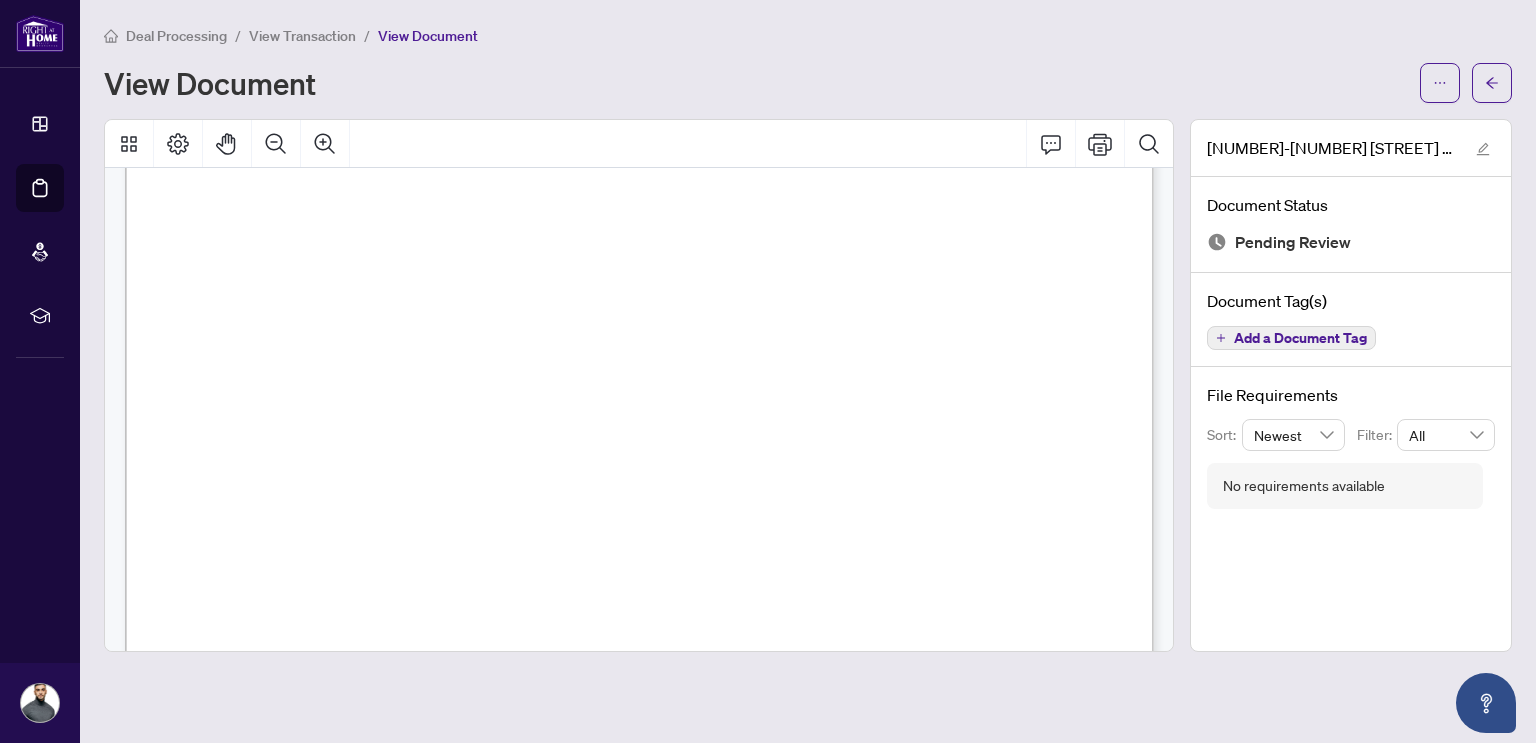 scroll, scrollTop: 579, scrollLeft: 0, axis: vertical 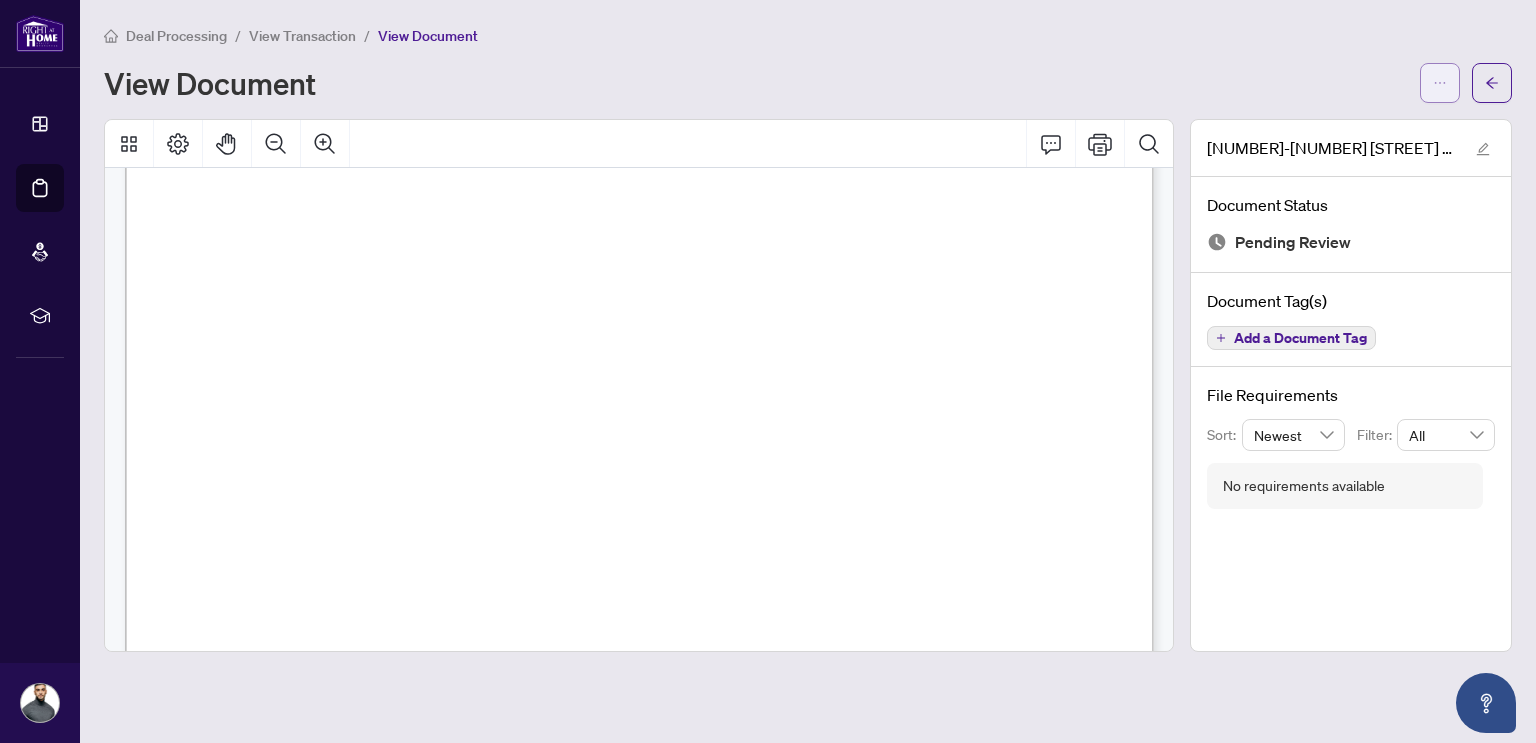 click 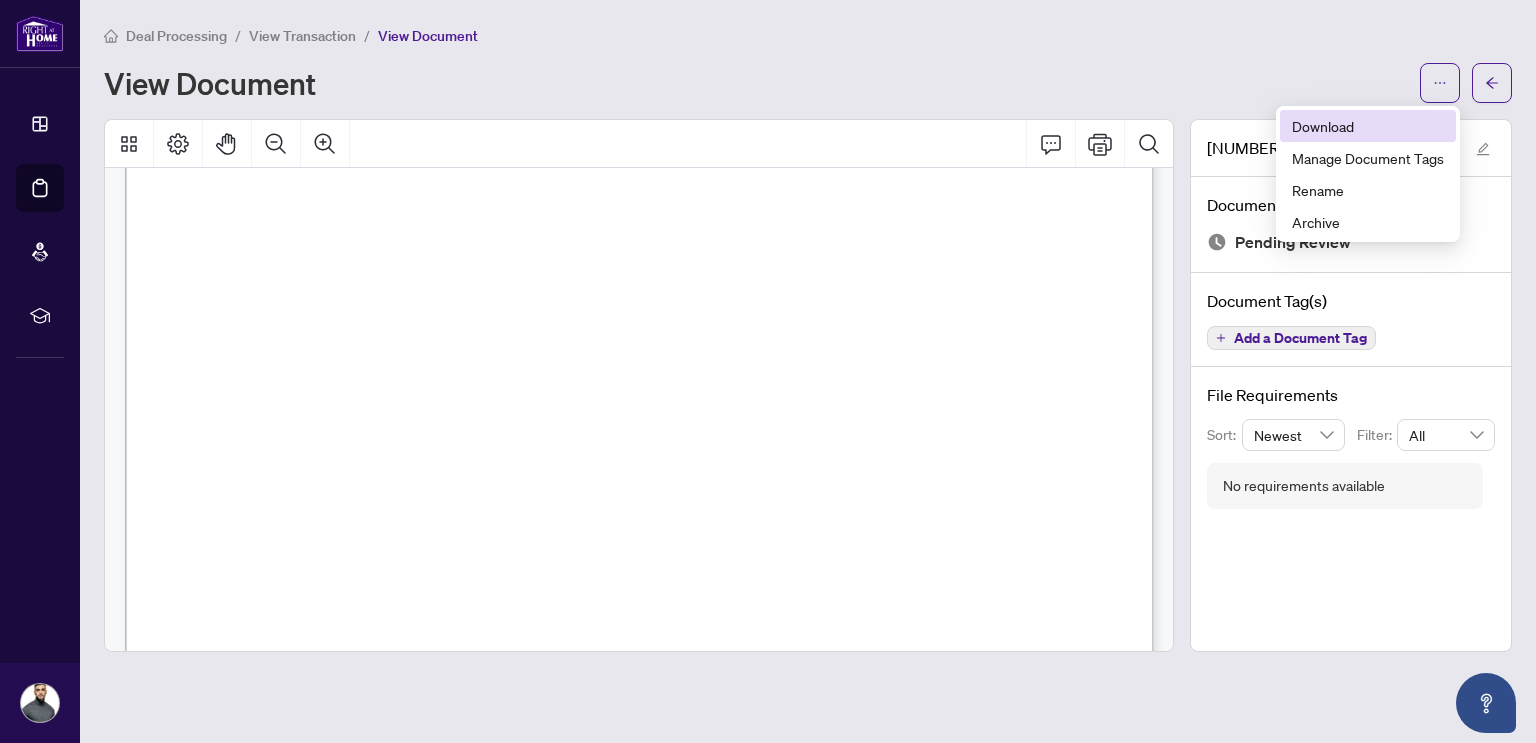 click on "Download" at bounding box center (1368, 126) 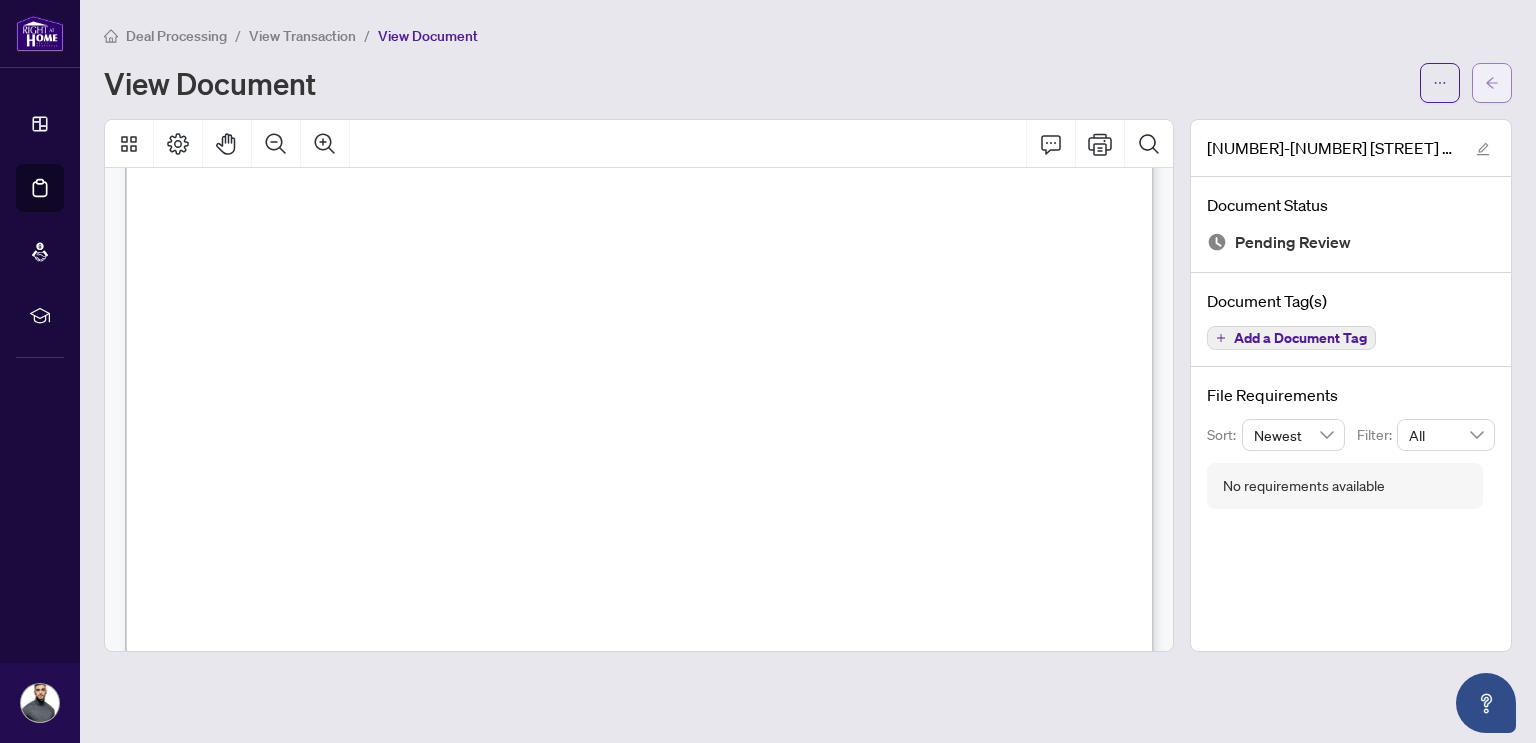 click at bounding box center (1492, 83) 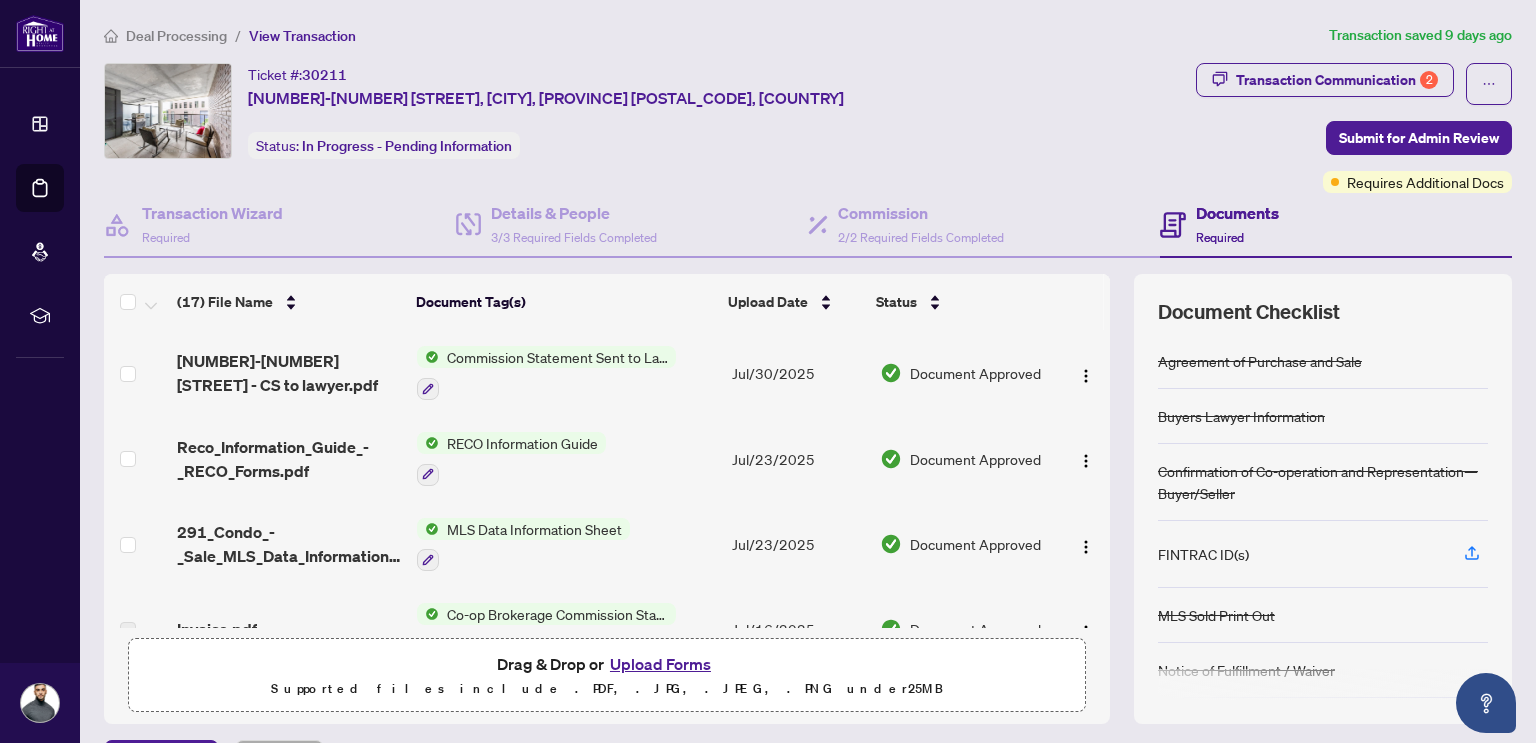 scroll, scrollTop: 121, scrollLeft: 0, axis: vertical 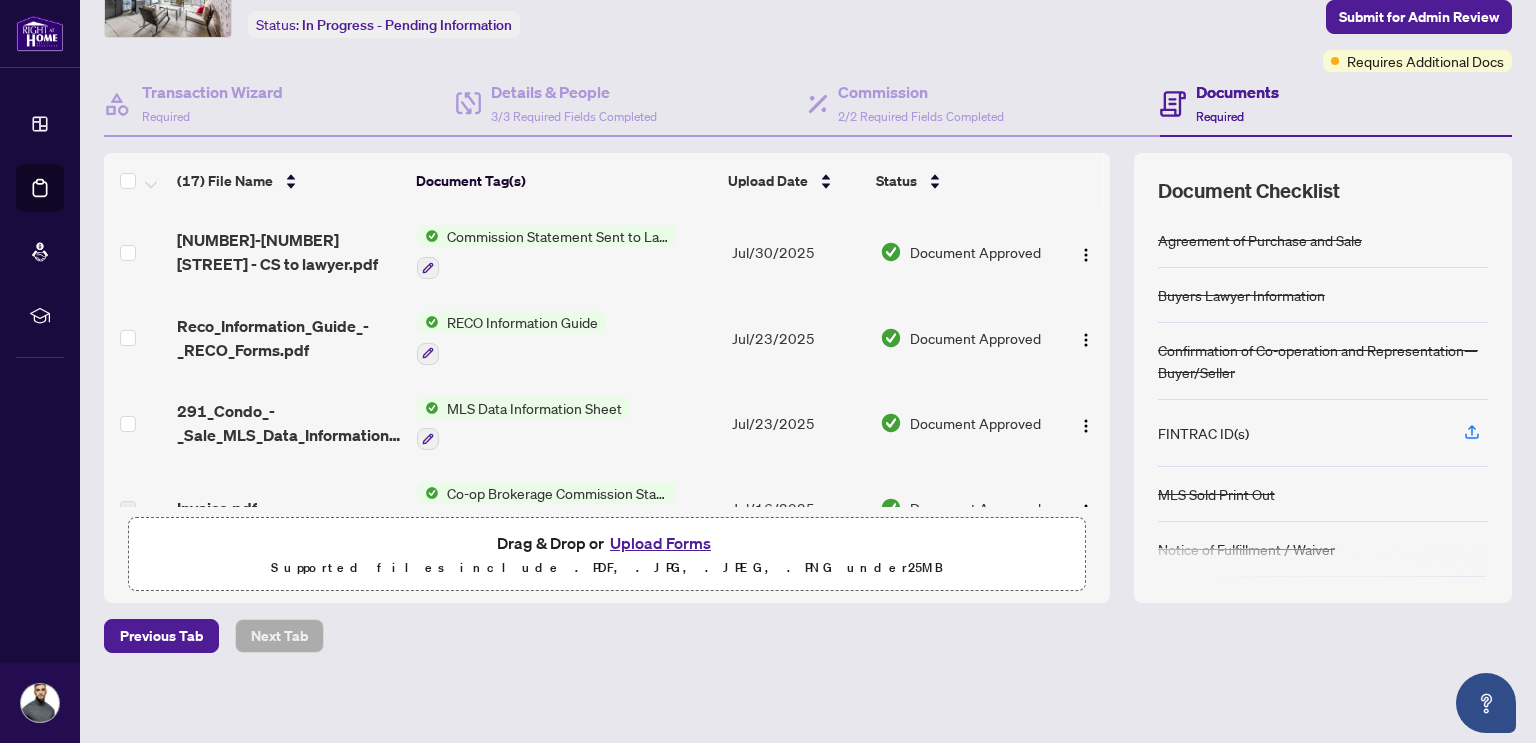 click on "Upload Forms" at bounding box center [660, 543] 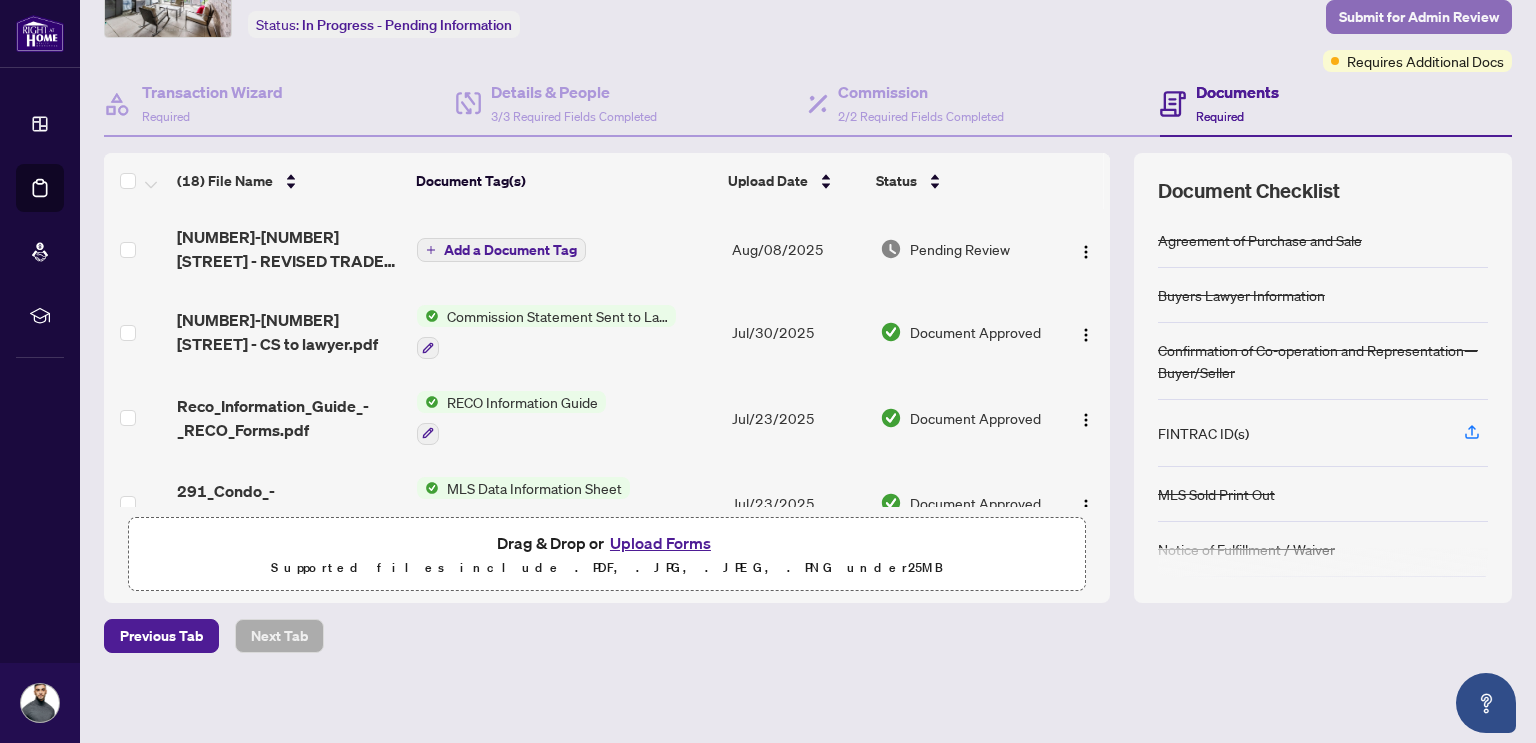 click on "Submit for Admin Review" at bounding box center (1419, 17) 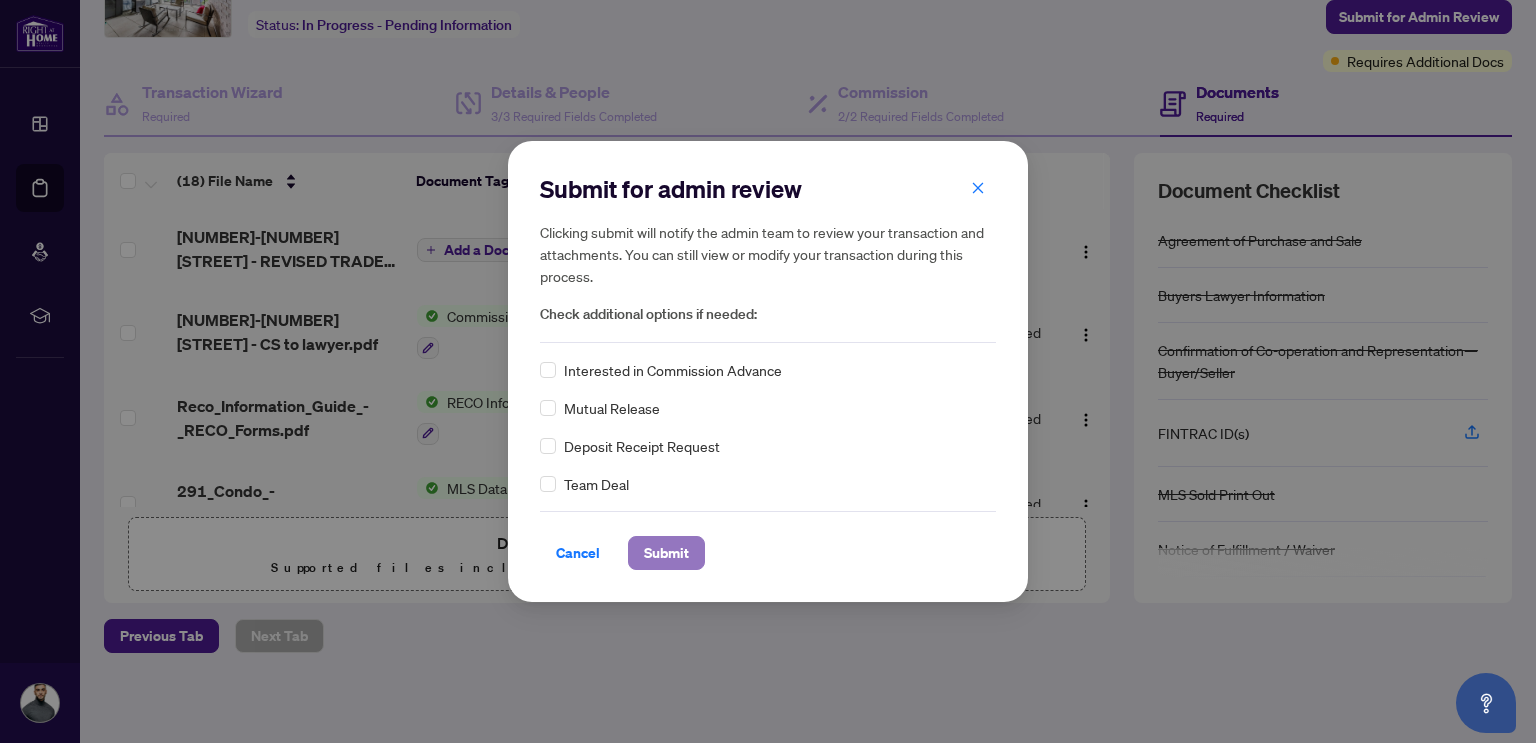 click on "Submit" at bounding box center [666, 553] 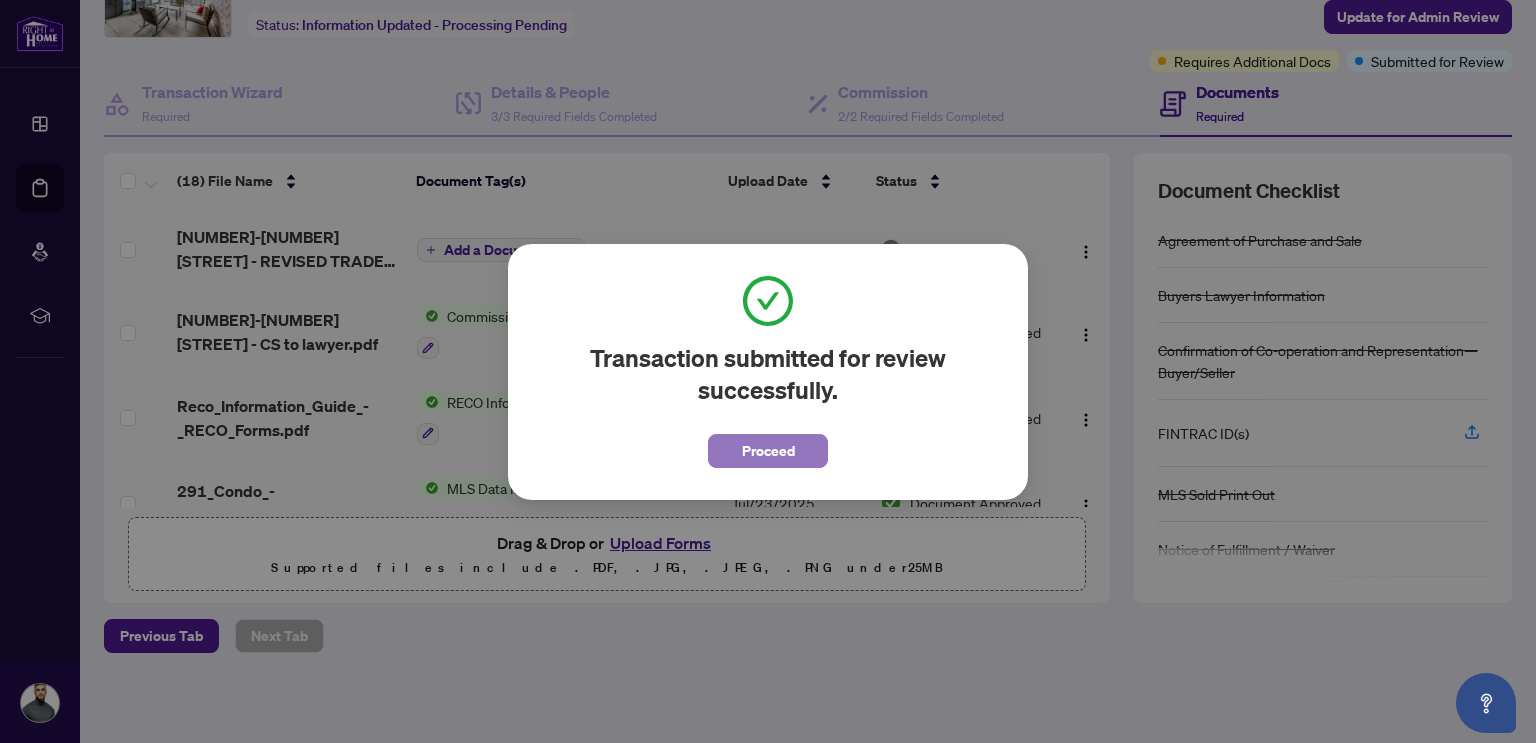 click on "Proceed" at bounding box center [768, 451] 